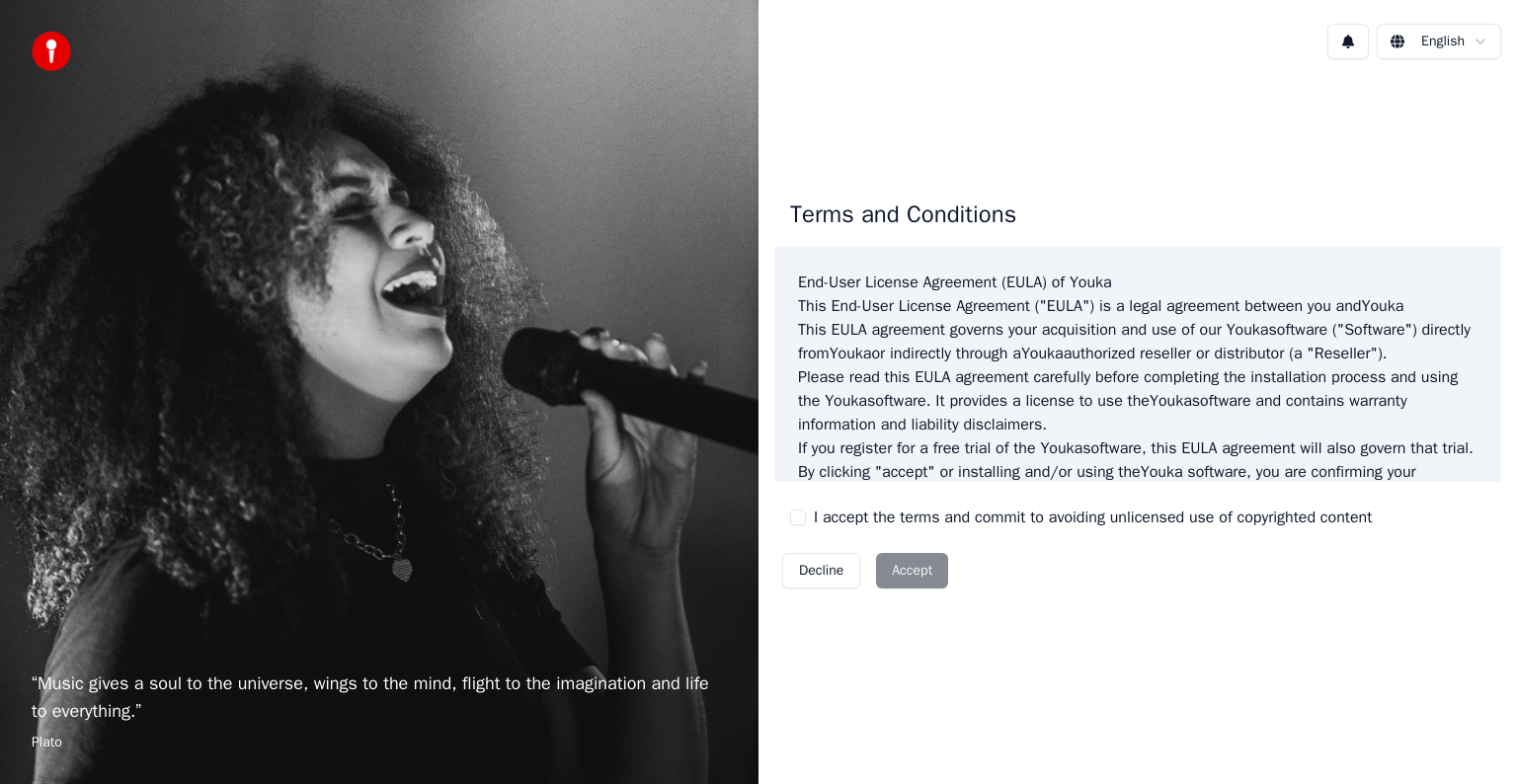 scroll, scrollTop: 0, scrollLeft: 0, axis: both 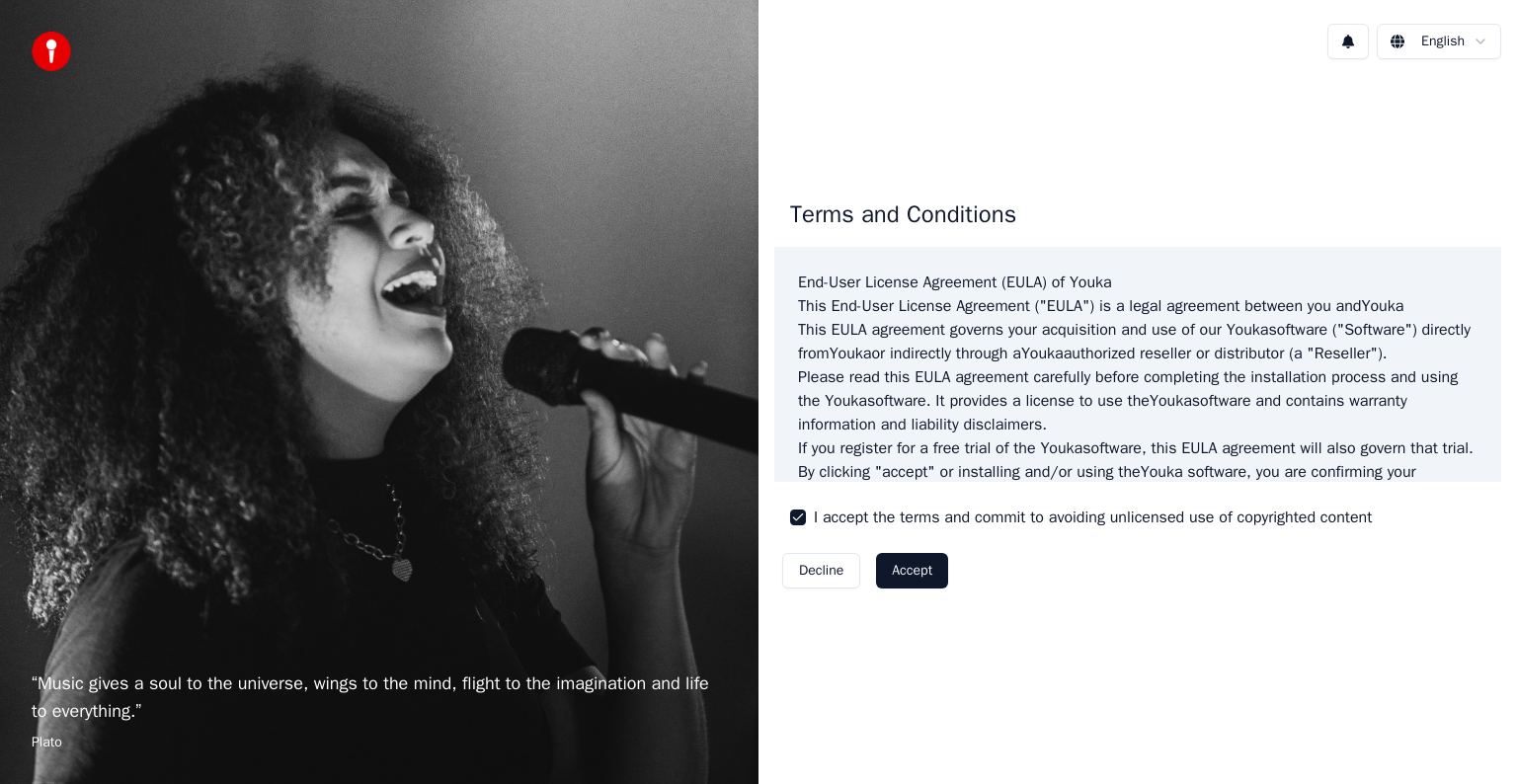 click on "Accept" at bounding box center [912, 571] 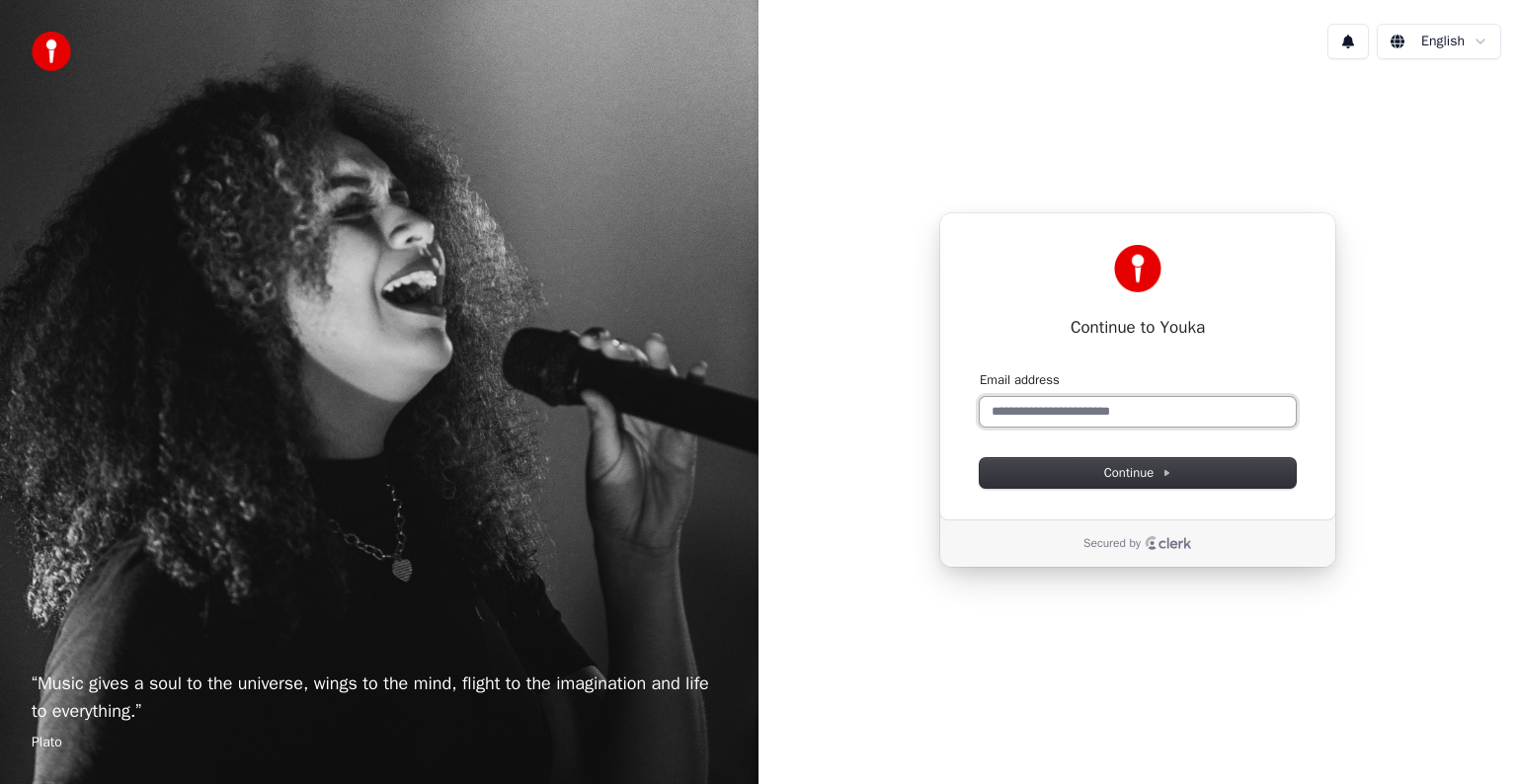 click on "Email address" at bounding box center [1138, 412] 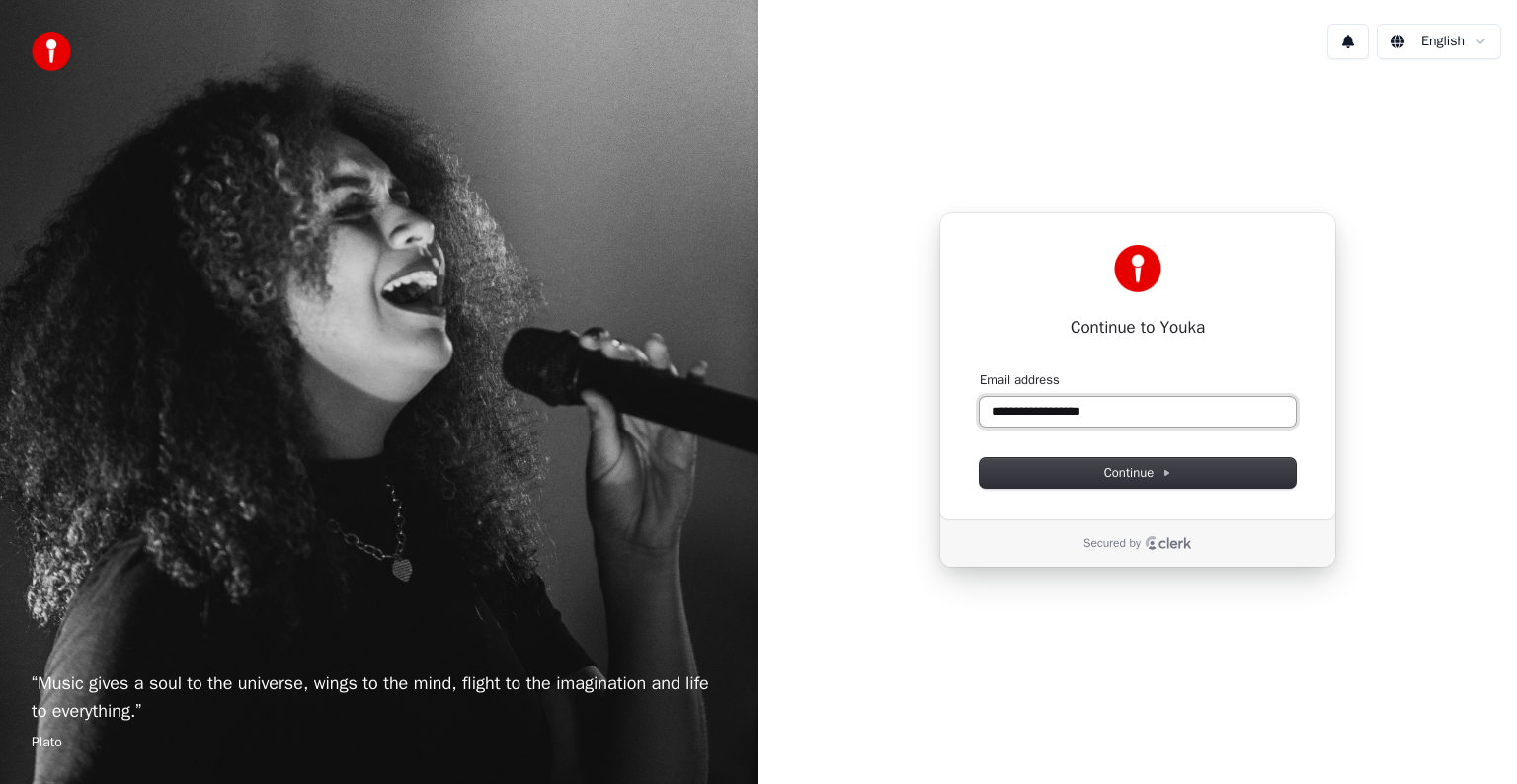 click at bounding box center [980, 371] 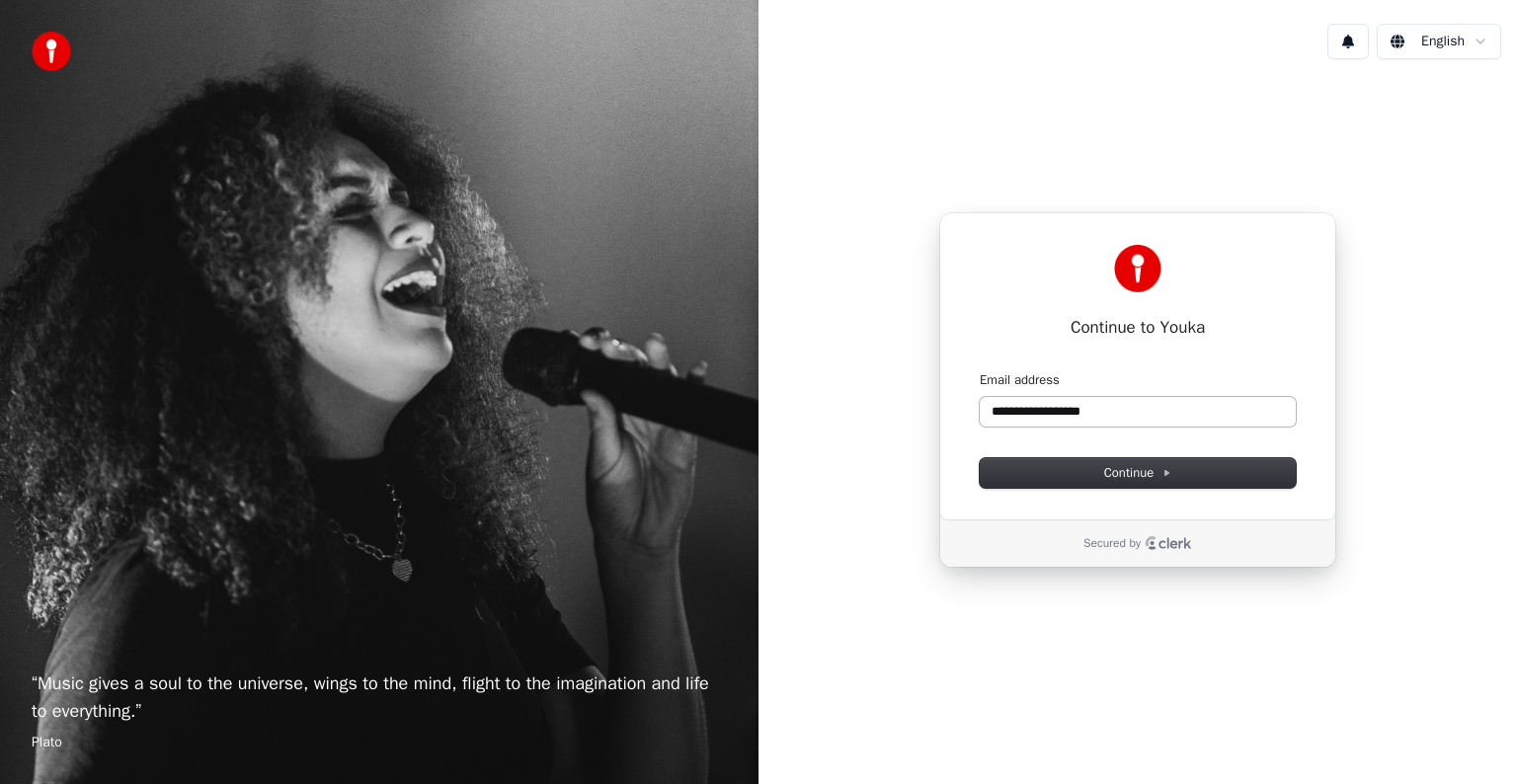 type on "**********" 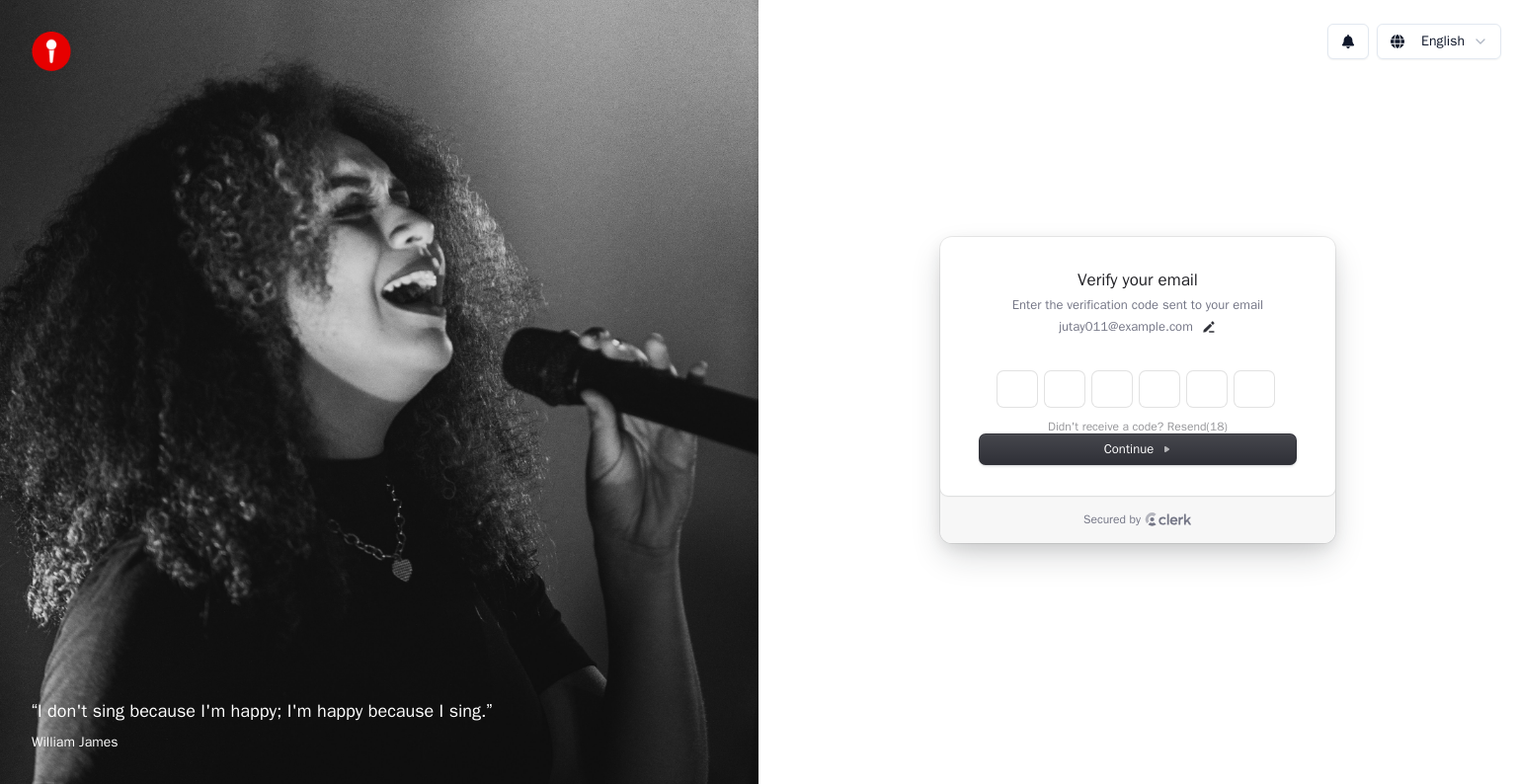 type on "******" 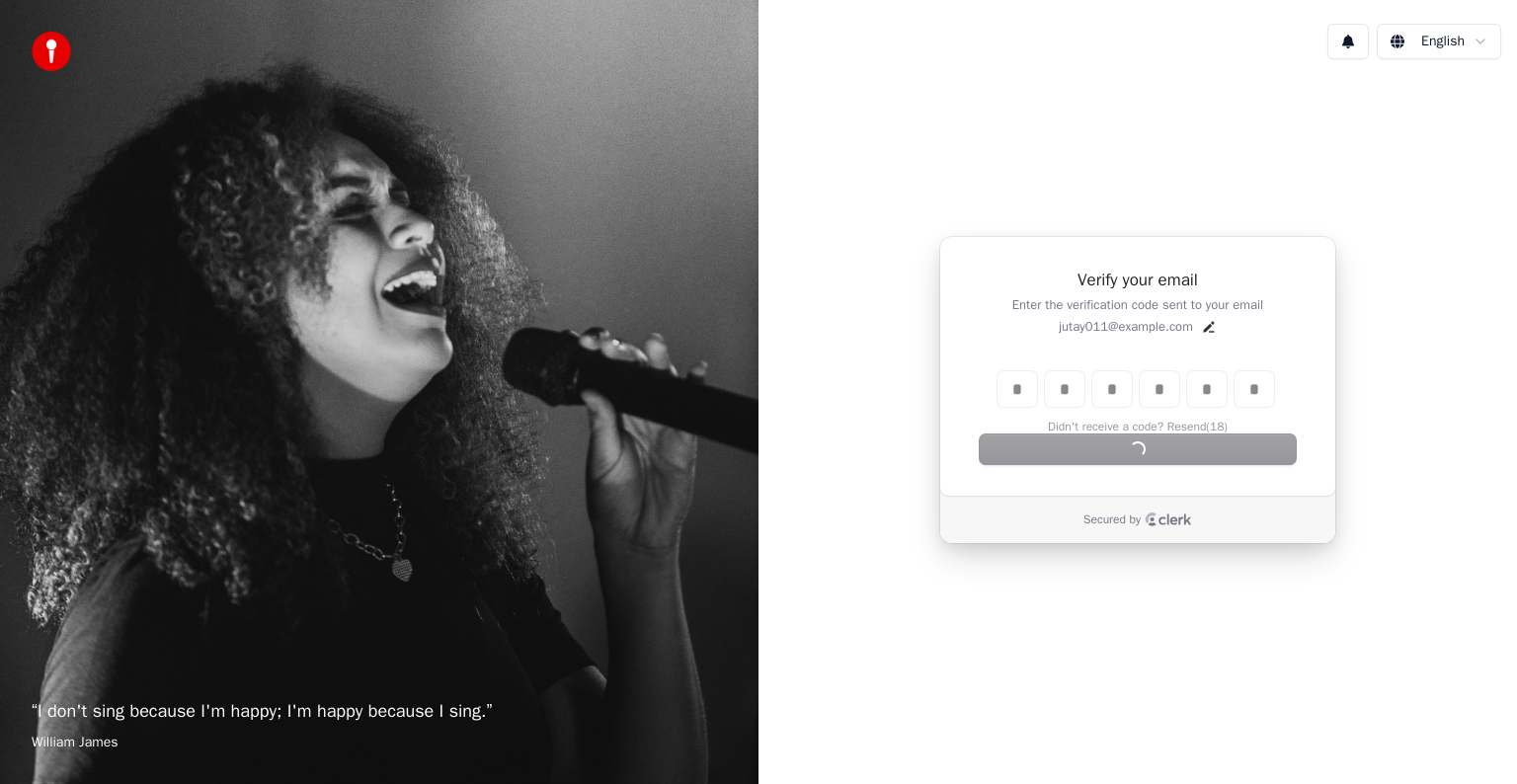 click on "Continue" at bounding box center (1138, 449) 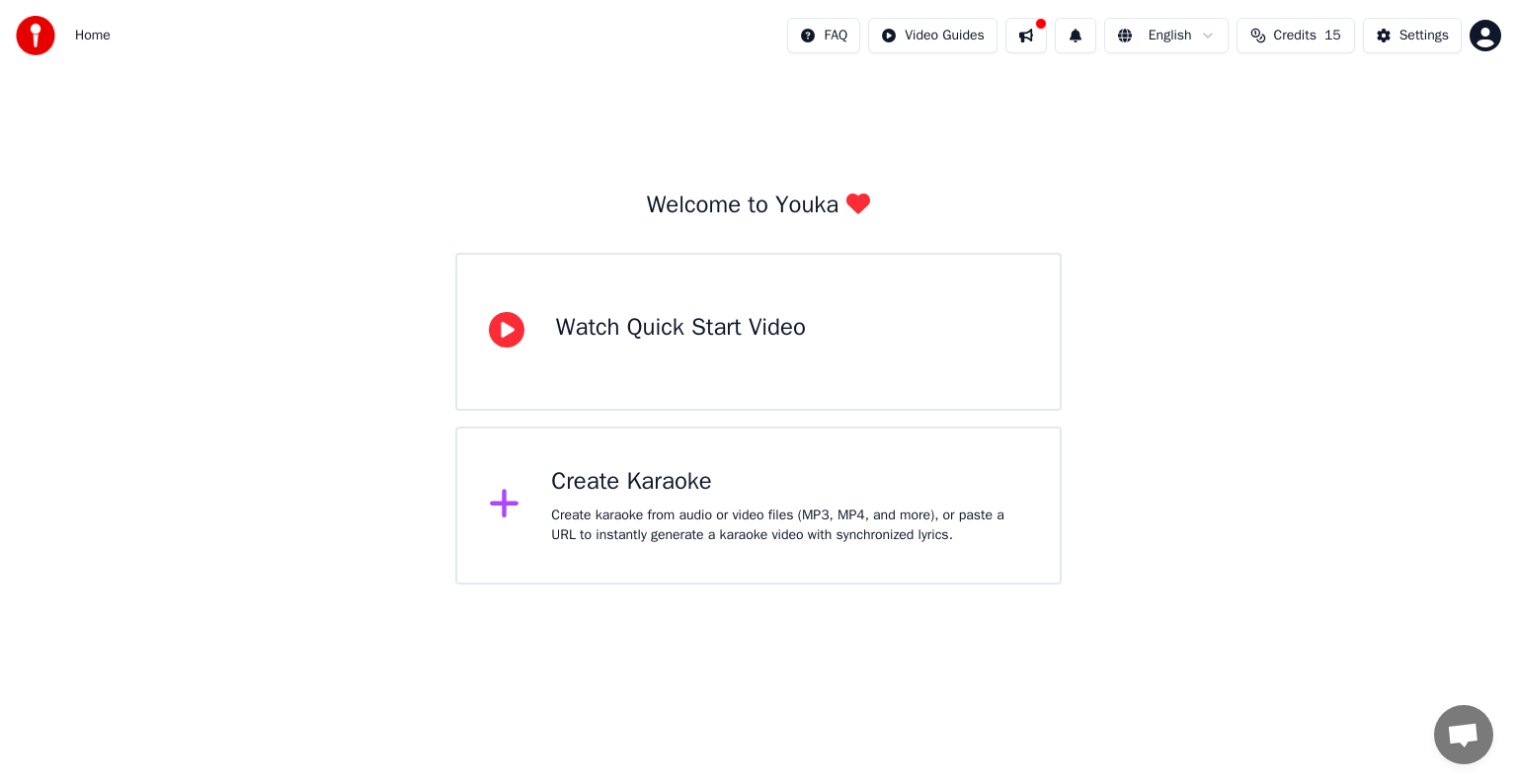 click on "Create Karaoke" at bounding box center (789, 482) 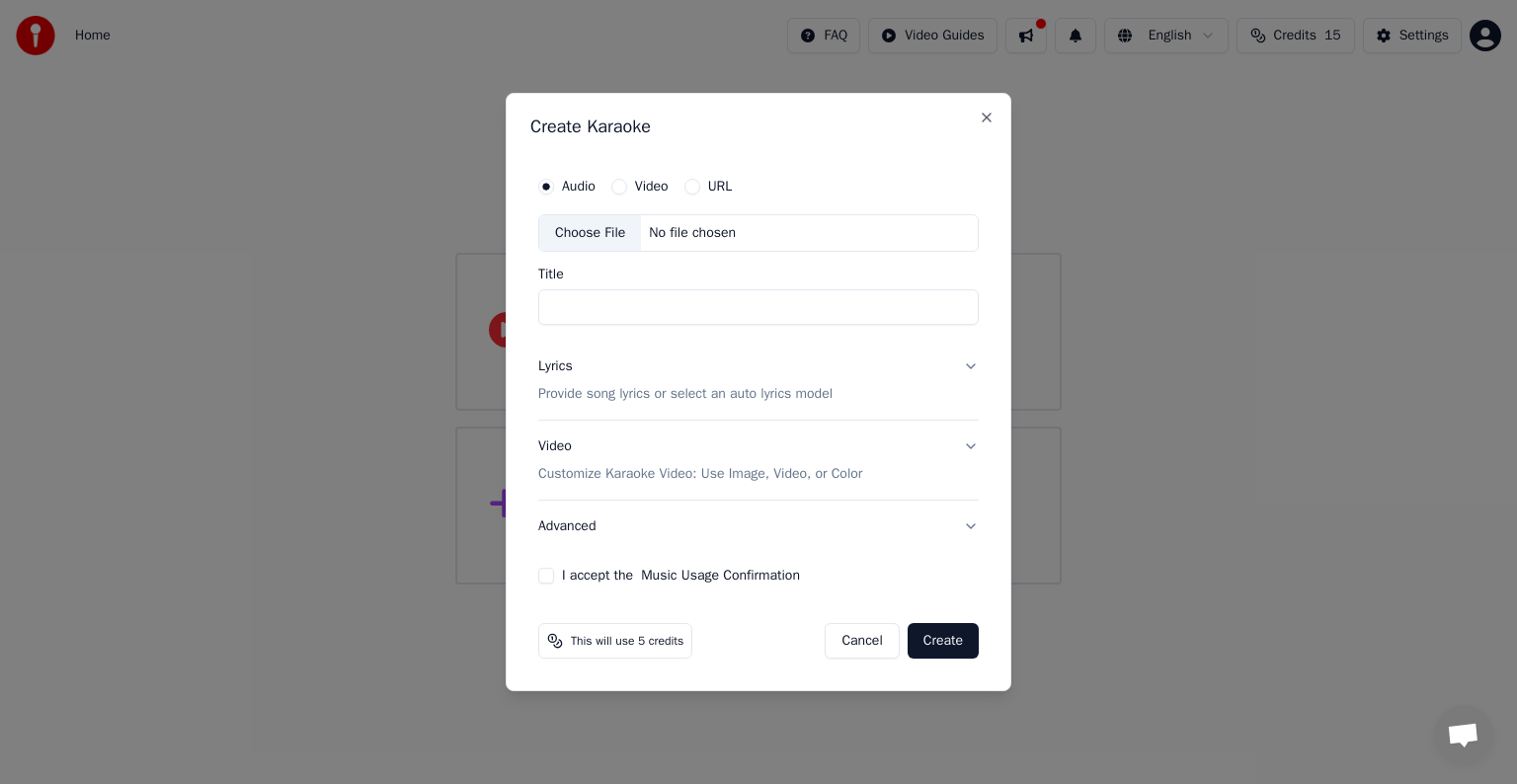 click on "Choose File" at bounding box center (590, 233) 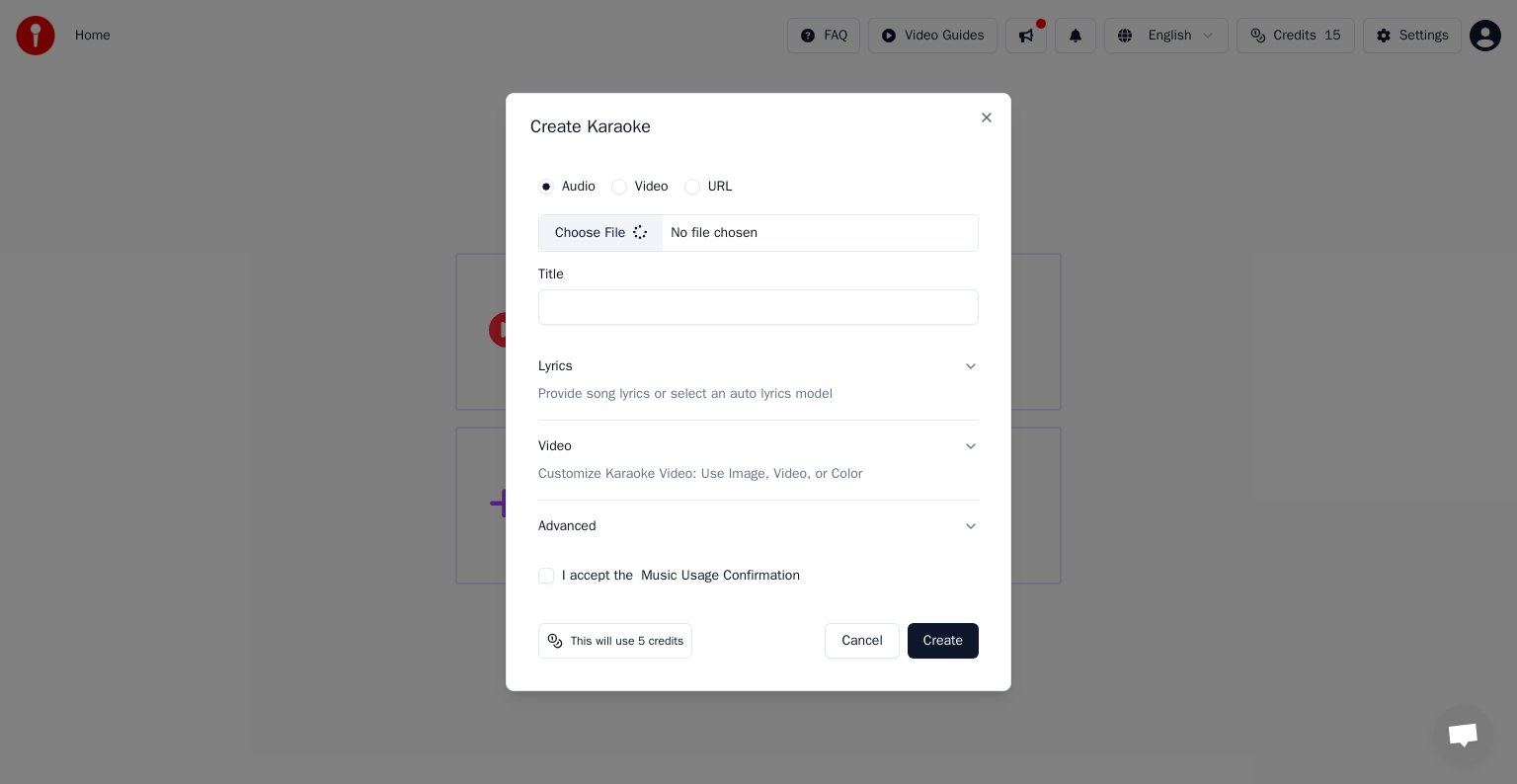 type on "**********" 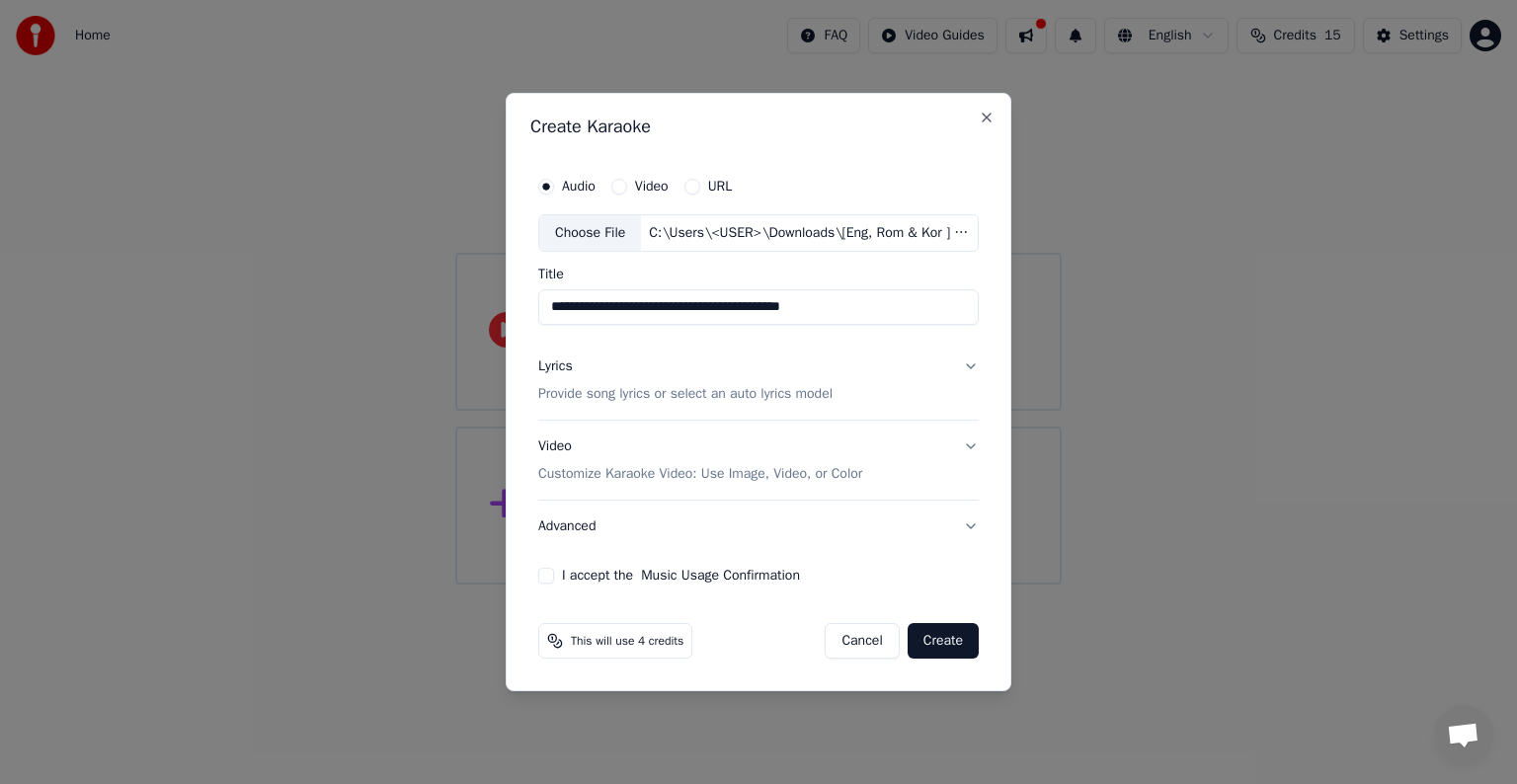 click on "Choose File" at bounding box center [590, 233] 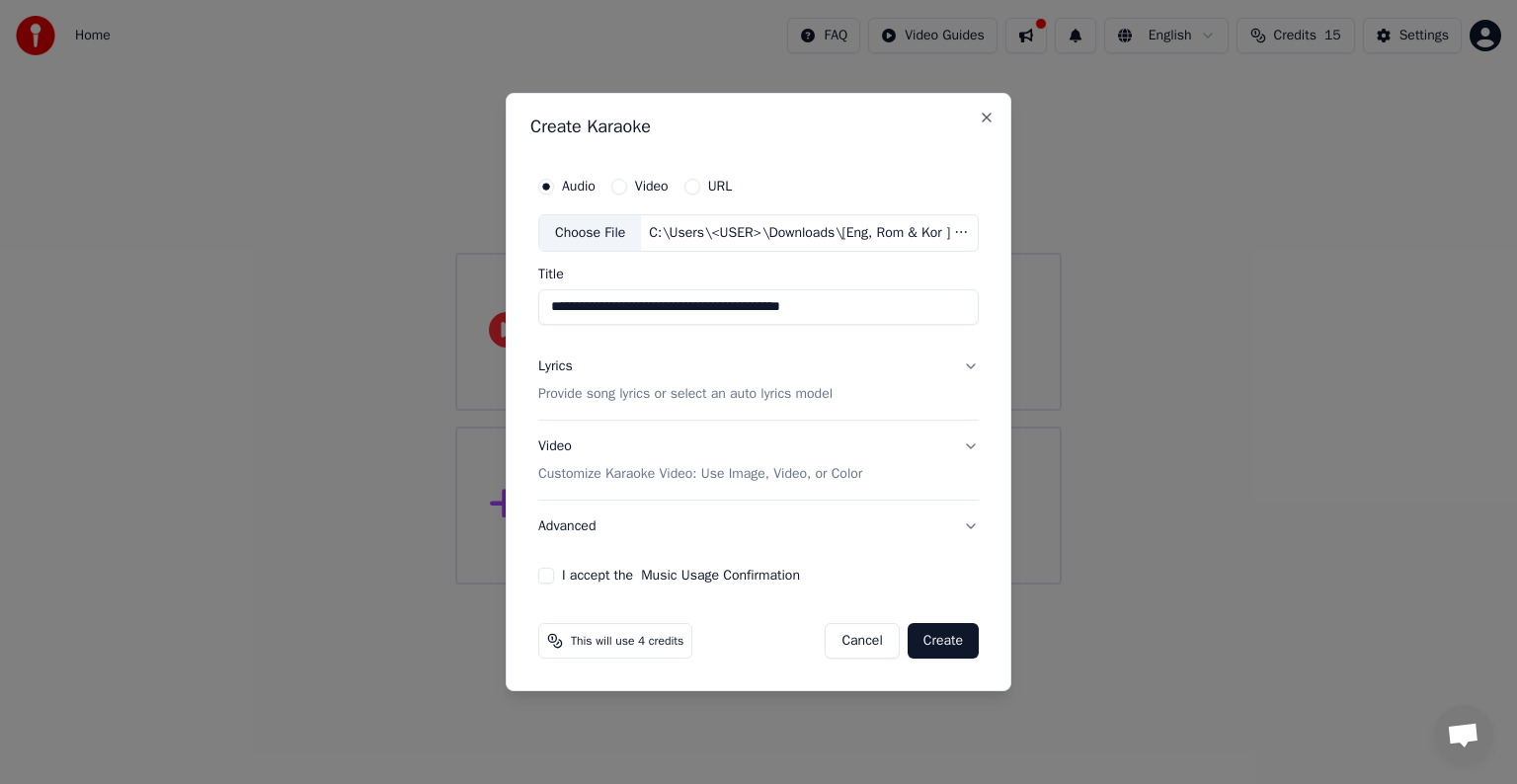 click on "I accept the   Music Usage Confirmation" at bounding box center (546, 576) 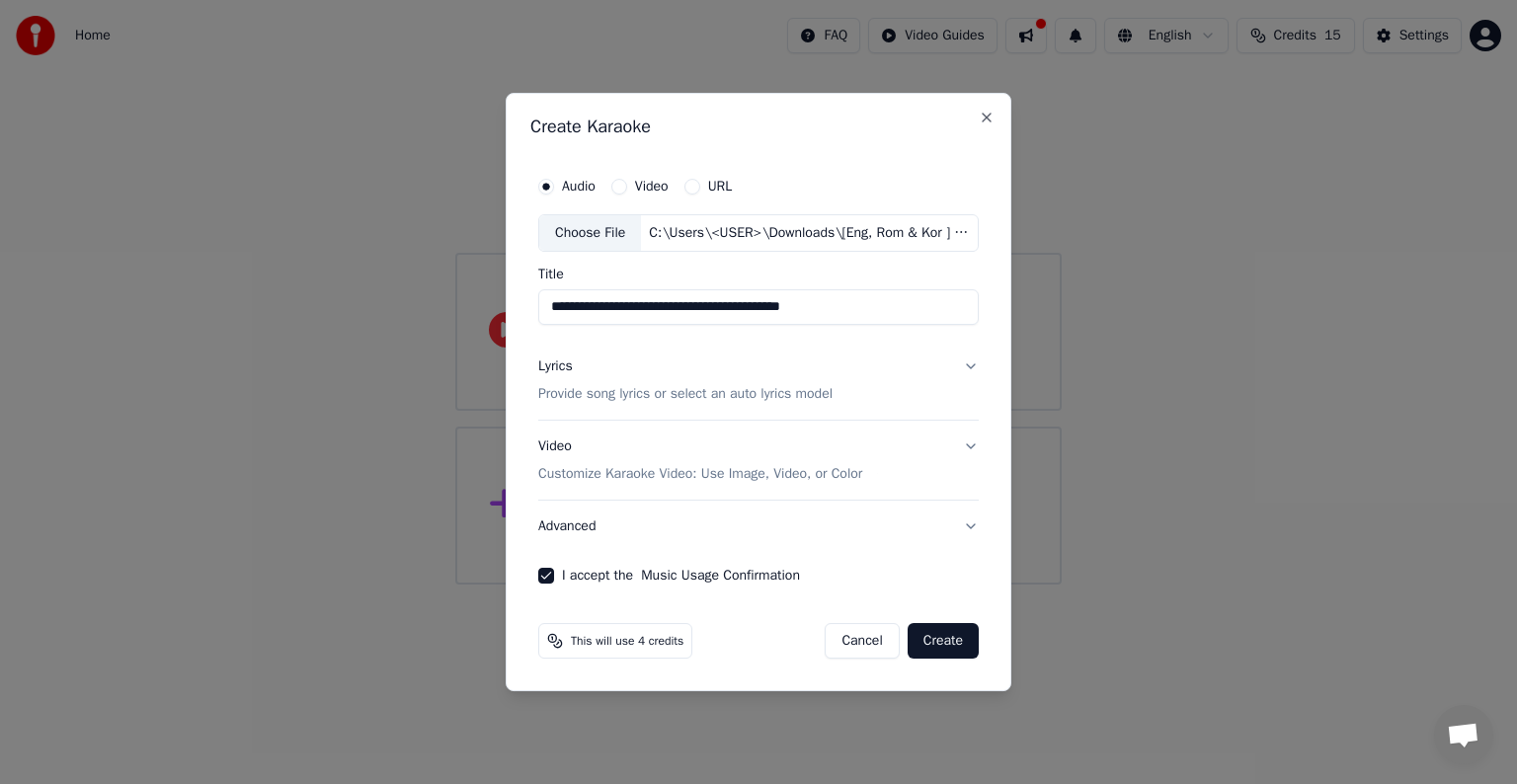 click on "Create" at bounding box center [943, 641] 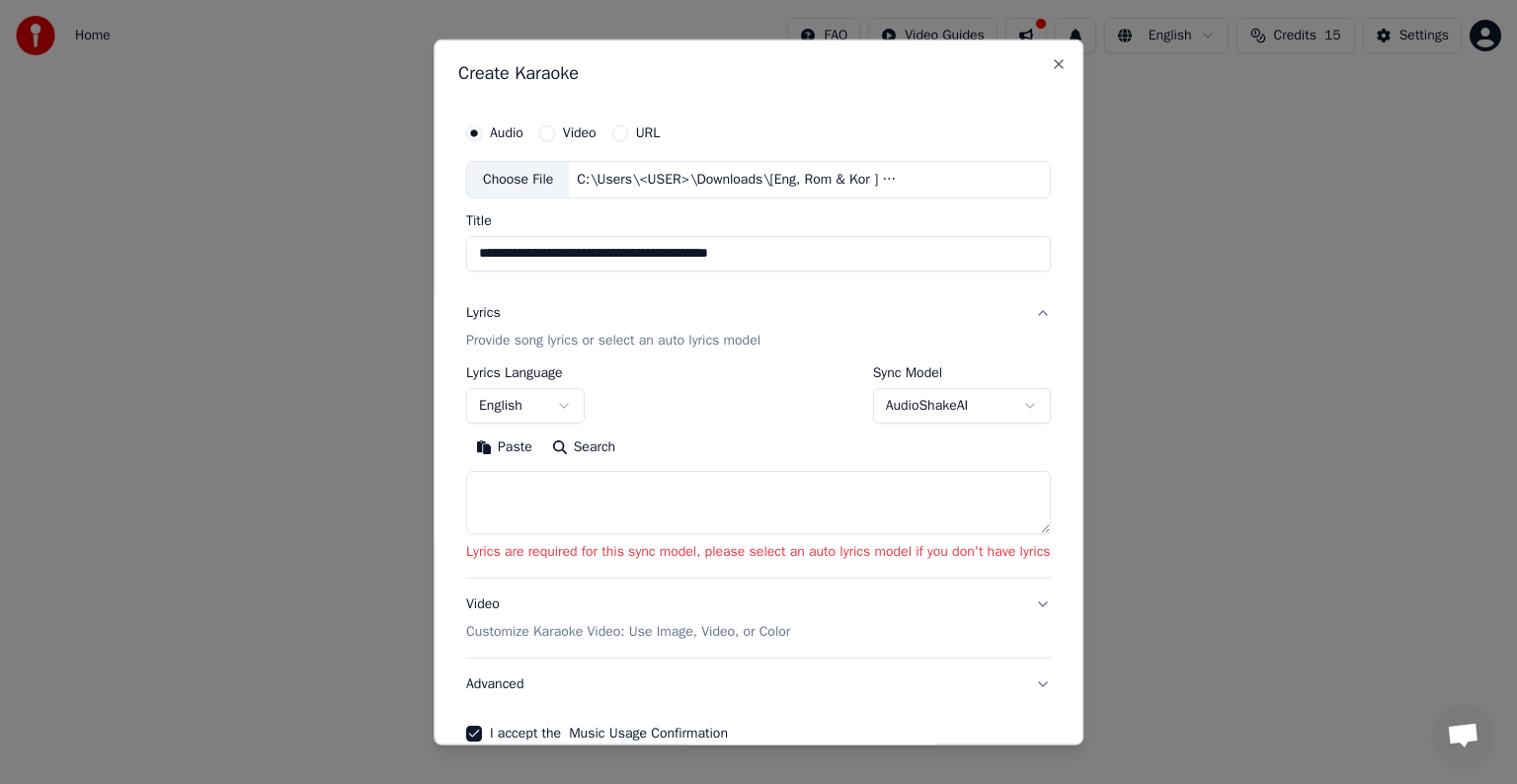 click at bounding box center (758, 503) 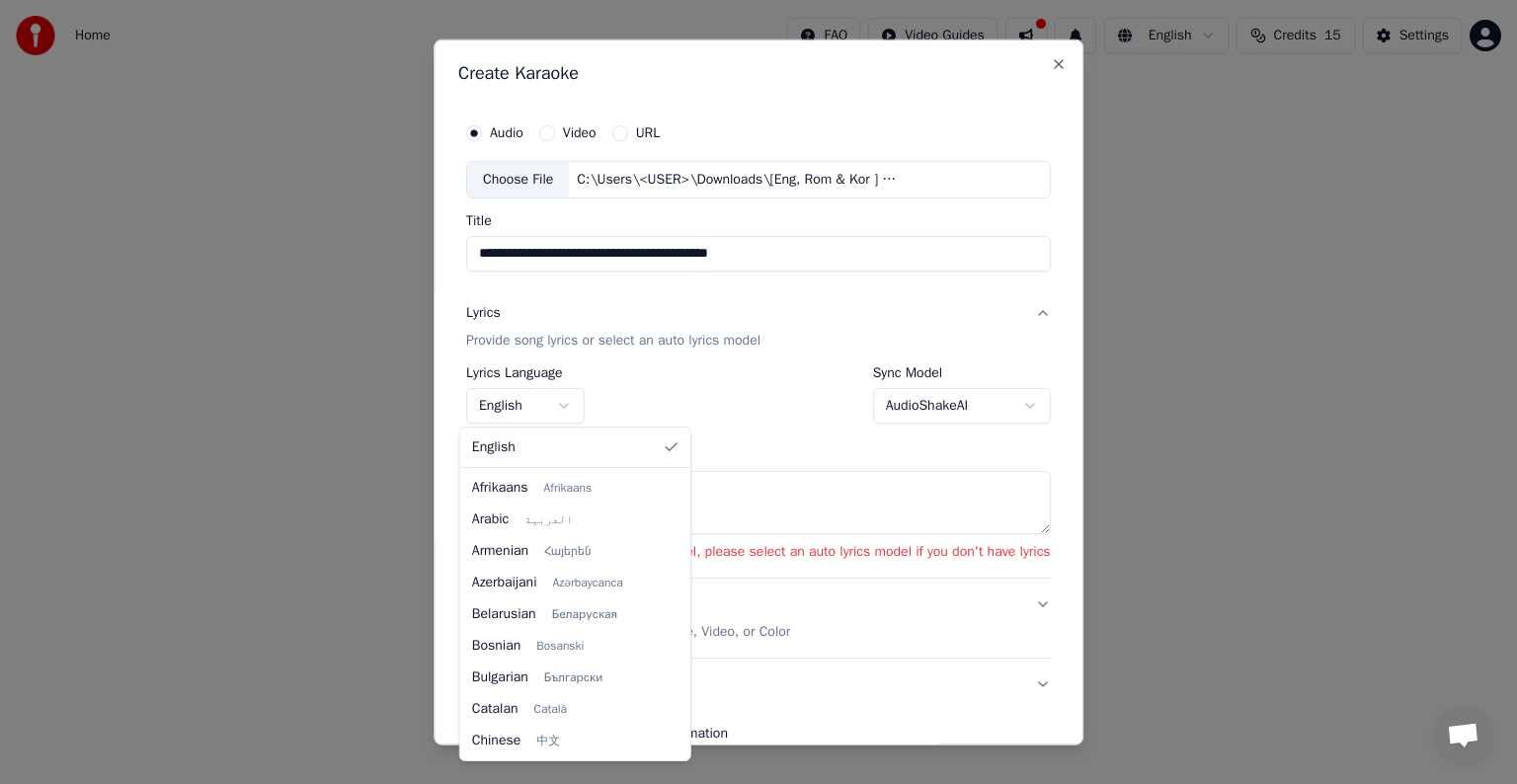 click on "**********" at bounding box center (758, 292) 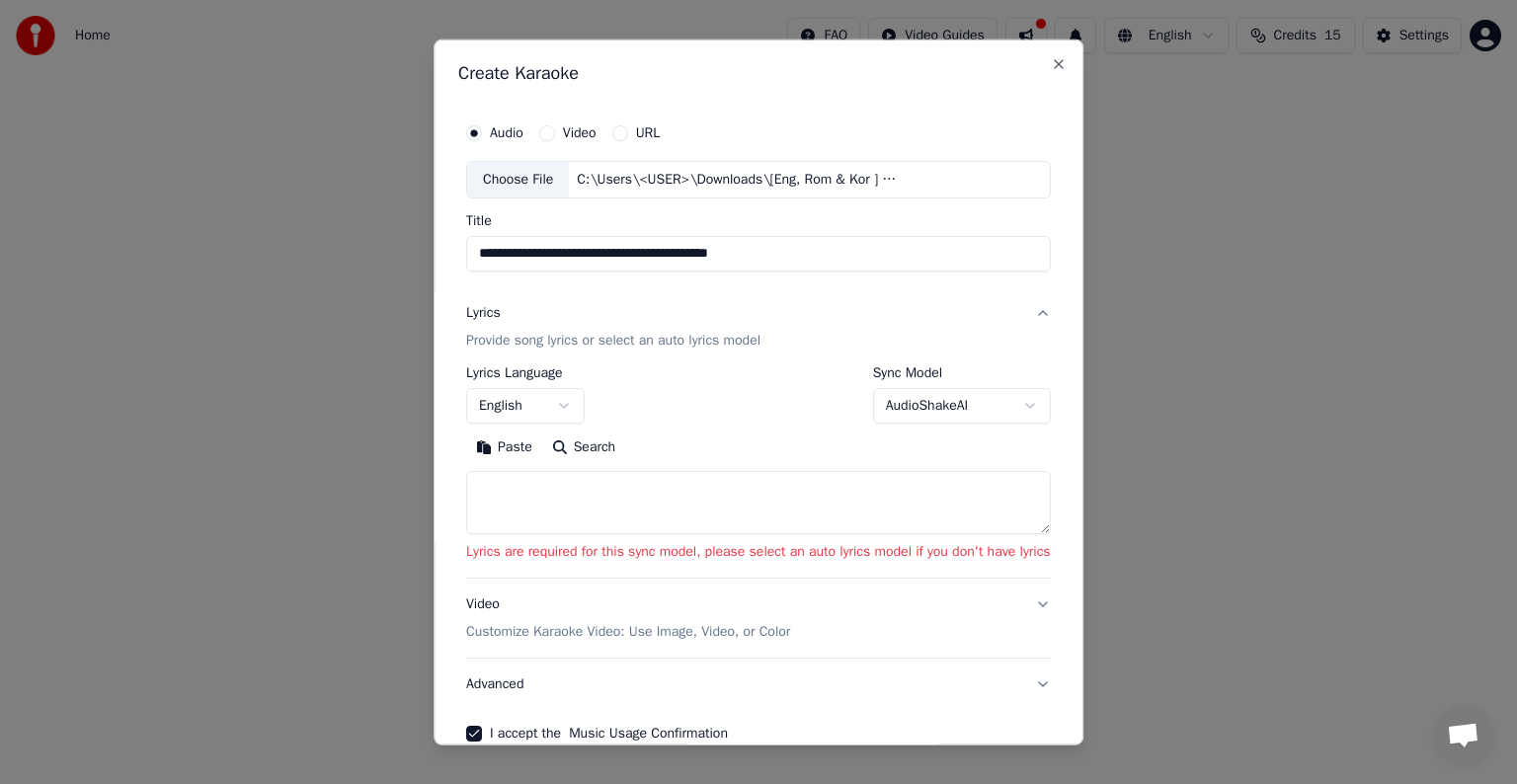 click on "**********" at bounding box center (758, 292) 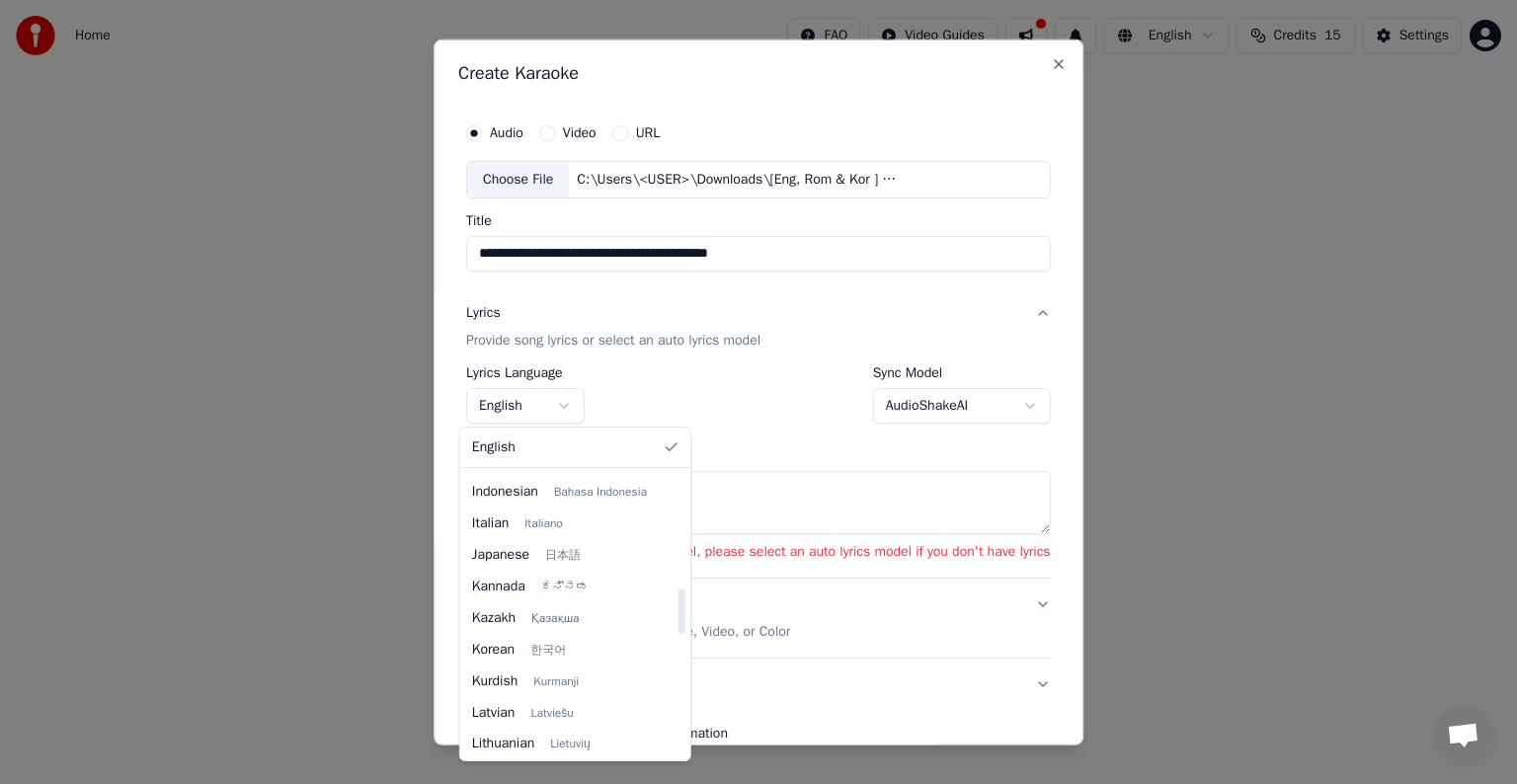 scroll, scrollTop: 774, scrollLeft: 0, axis: vertical 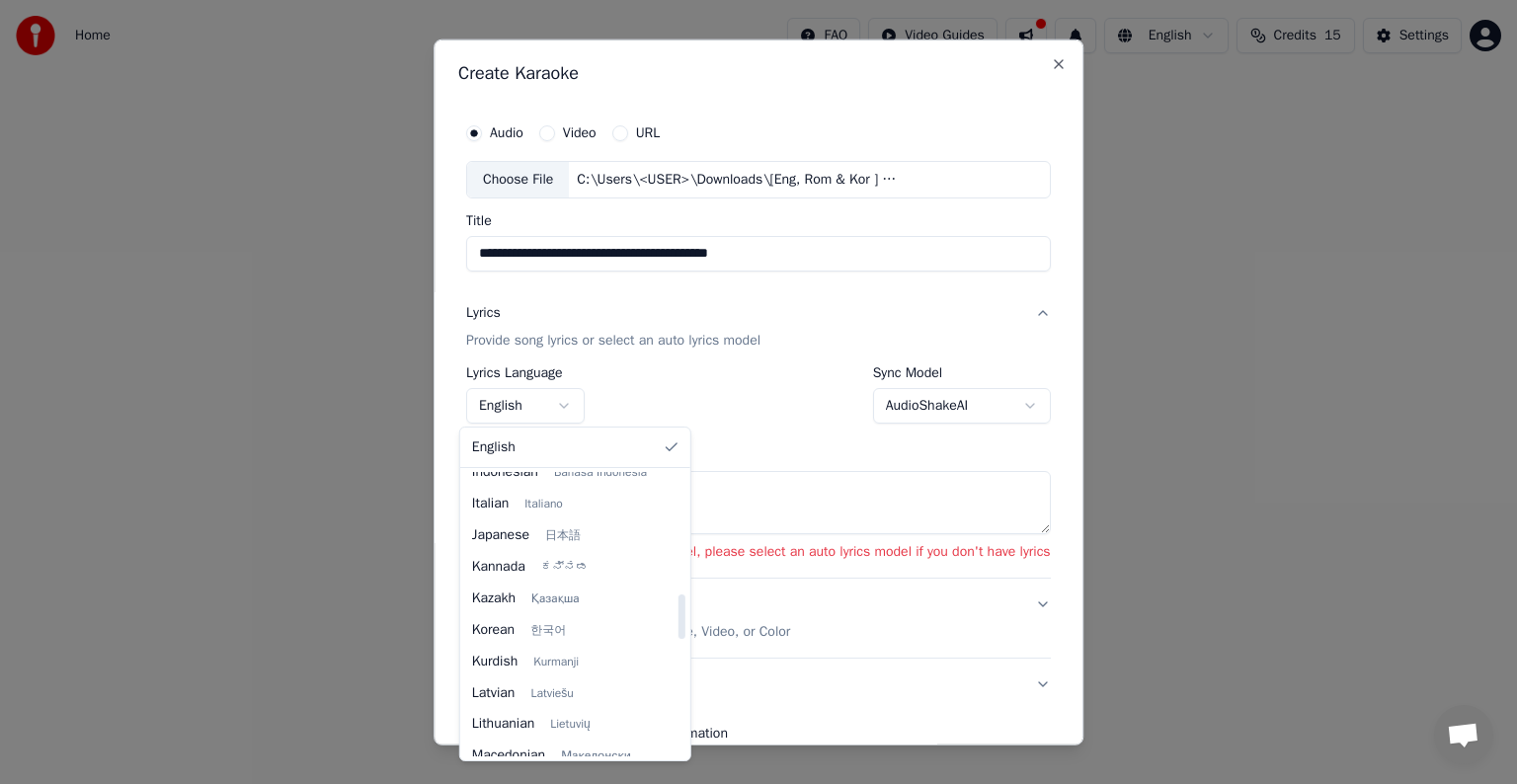 drag, startPoint x: 679, startPoint y: 506, endPoint x: 650, endPoint y: 628, distance: 125.39936 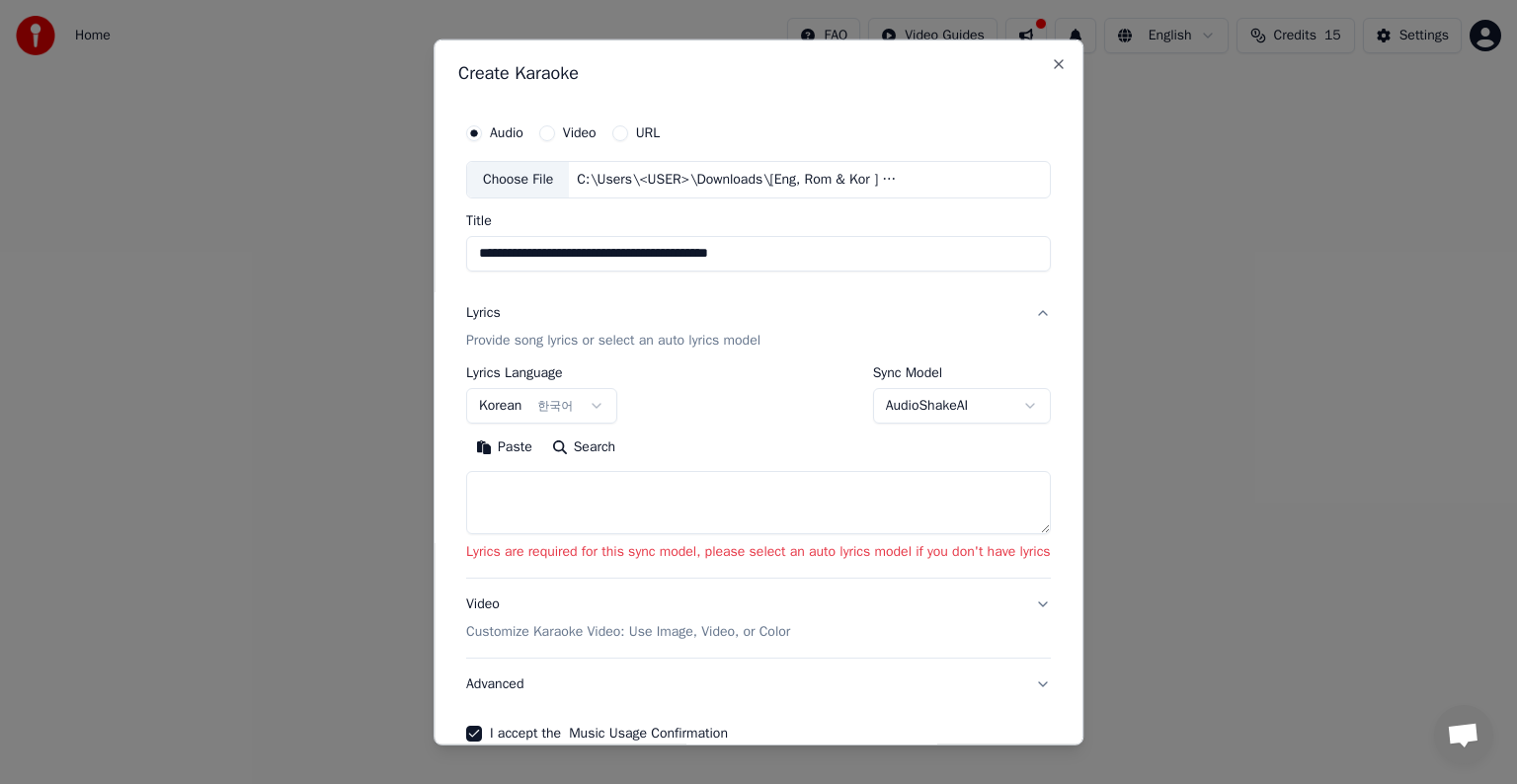 click at bounding box center [758, 503] 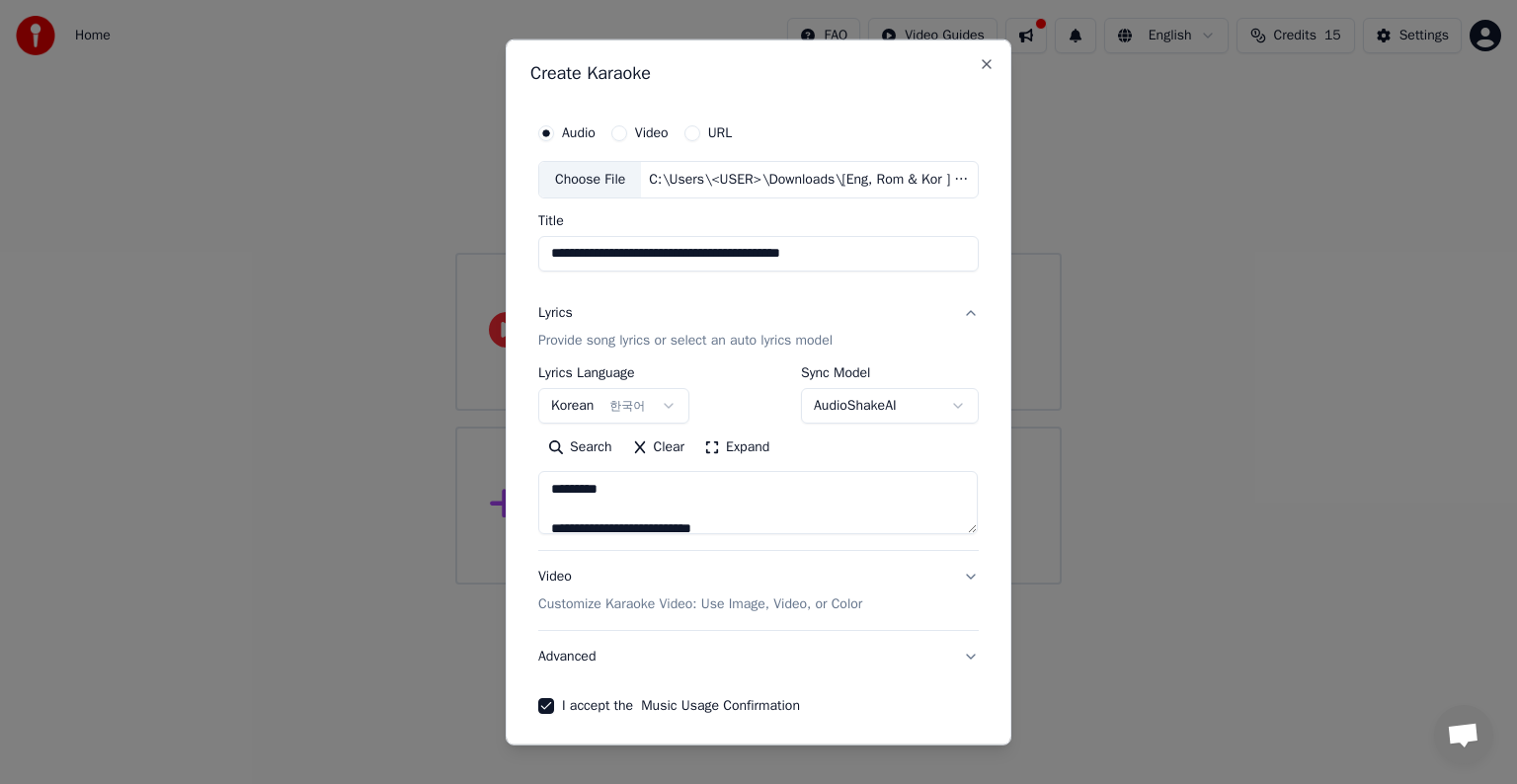 scroll, scrollTop: 1840, scrollLeft: 0, axis: vertical 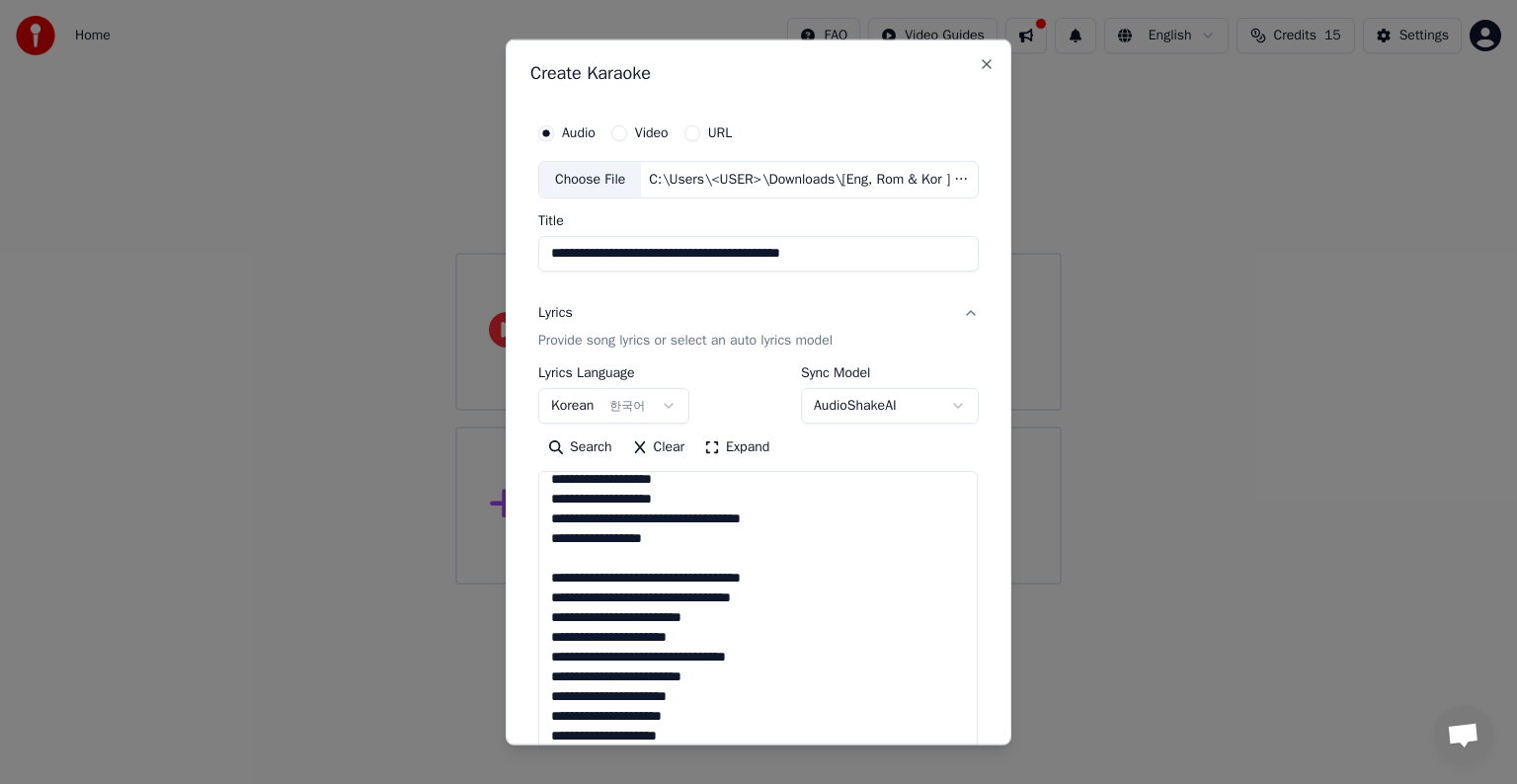 drag, startPoint x: 963, startPoint y: 529, endPoint x: 988, endPoint y: 829, distance: 301.0399 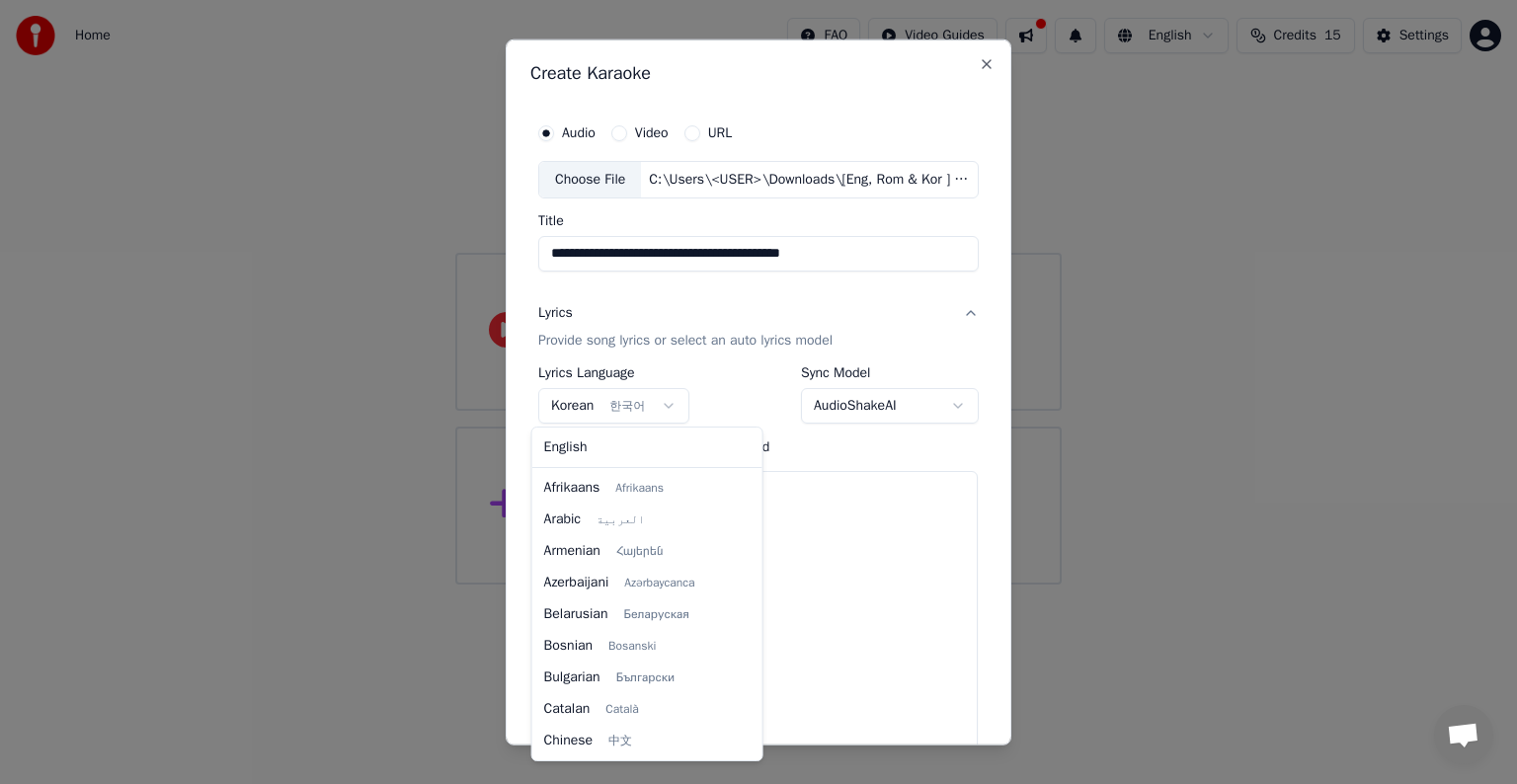 scroll, scrollTop: 664, scrollLeft: 0, axis: vertical 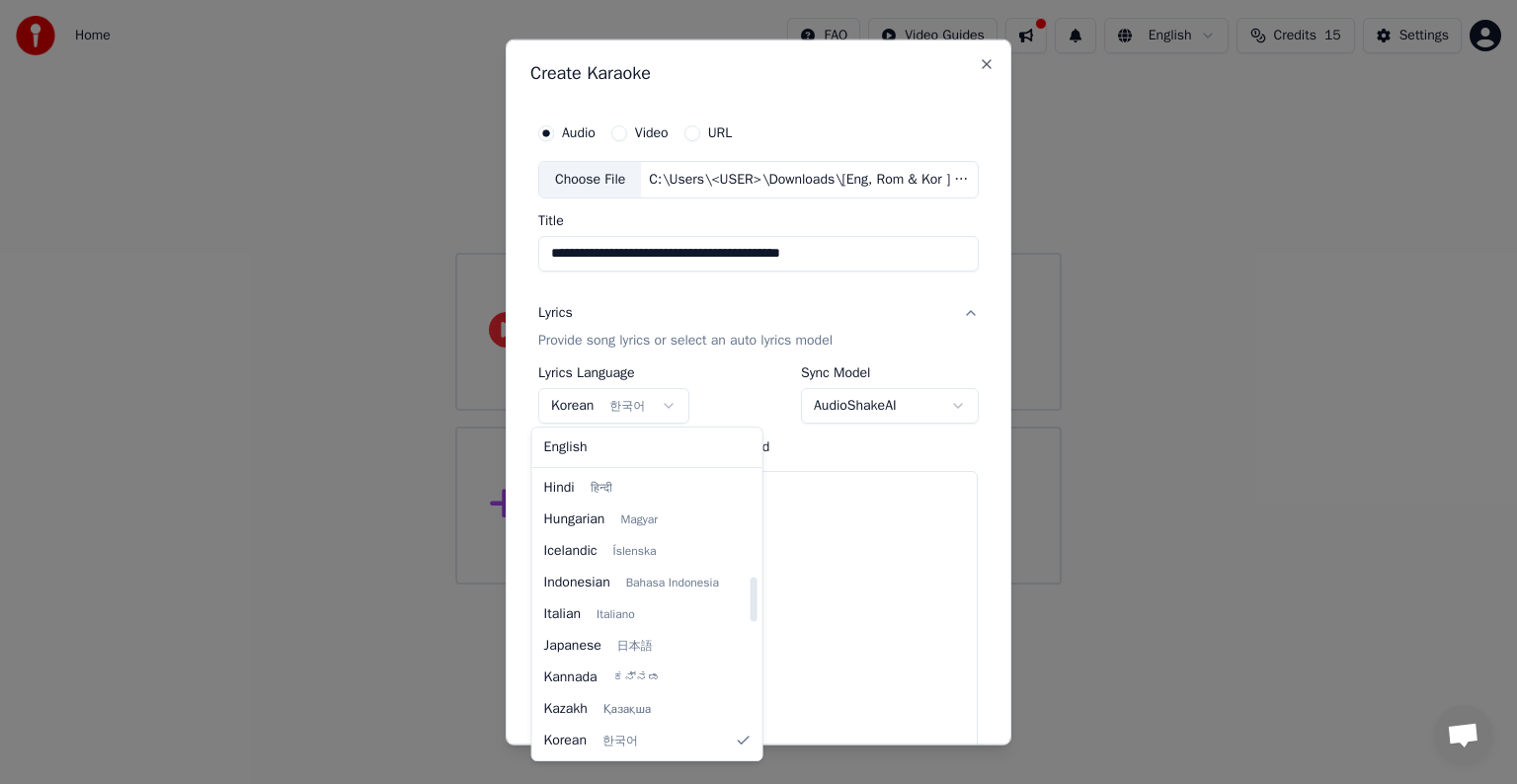 select on "**" 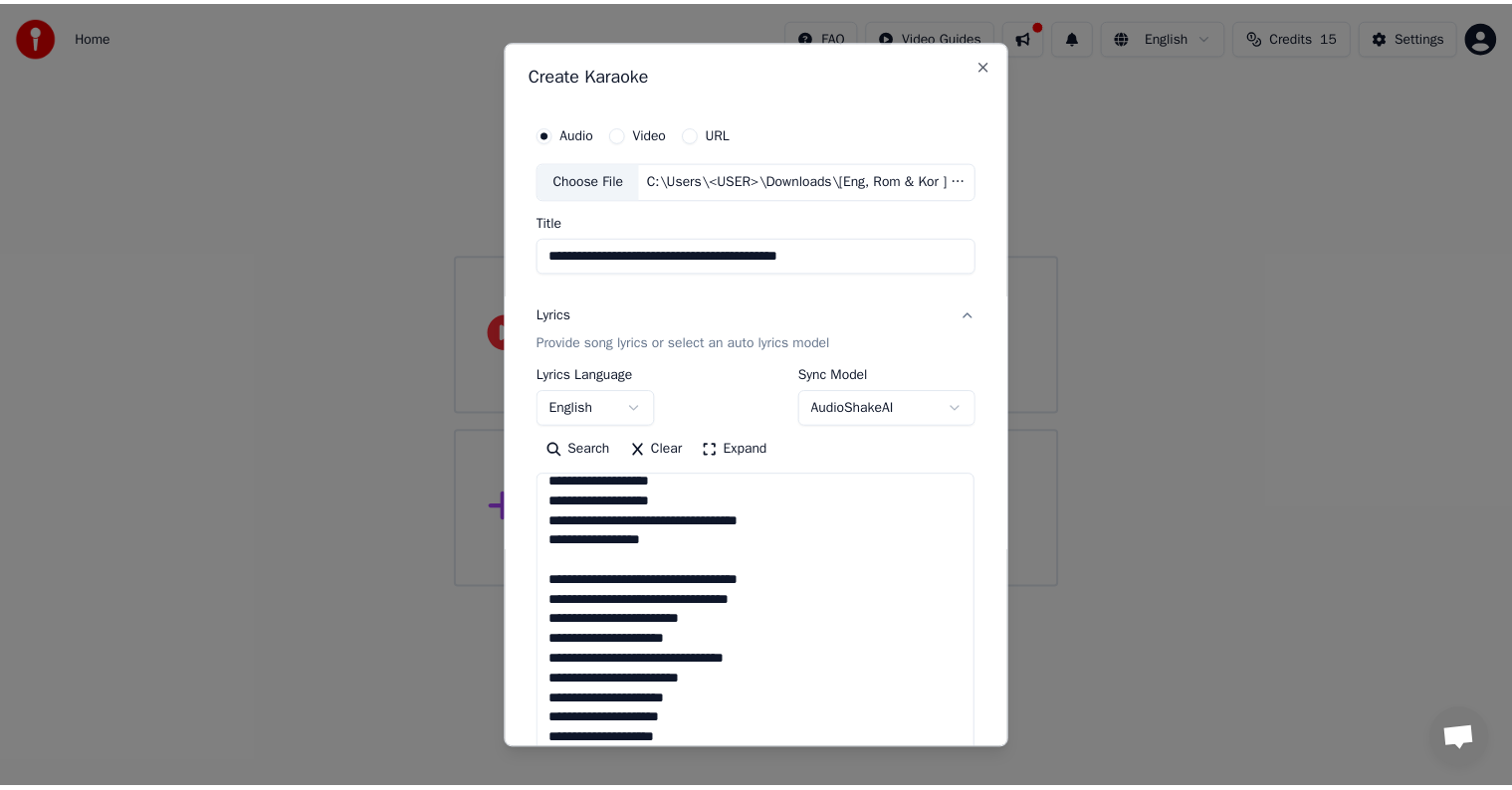 scroll, scrollTop: 378, scrollLeft: 0, axis: vertical 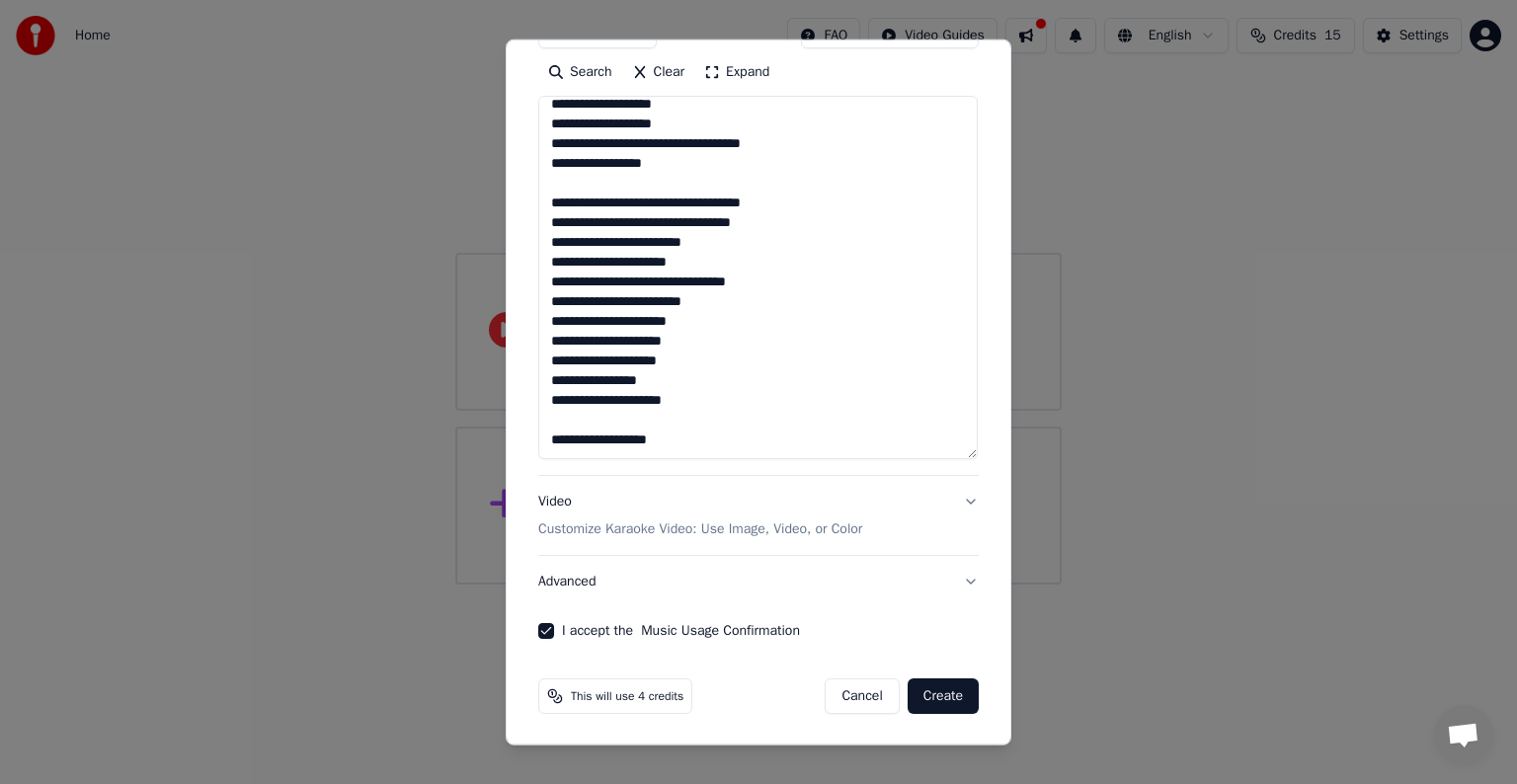 click on "Create" at bounding box center (943, 696) 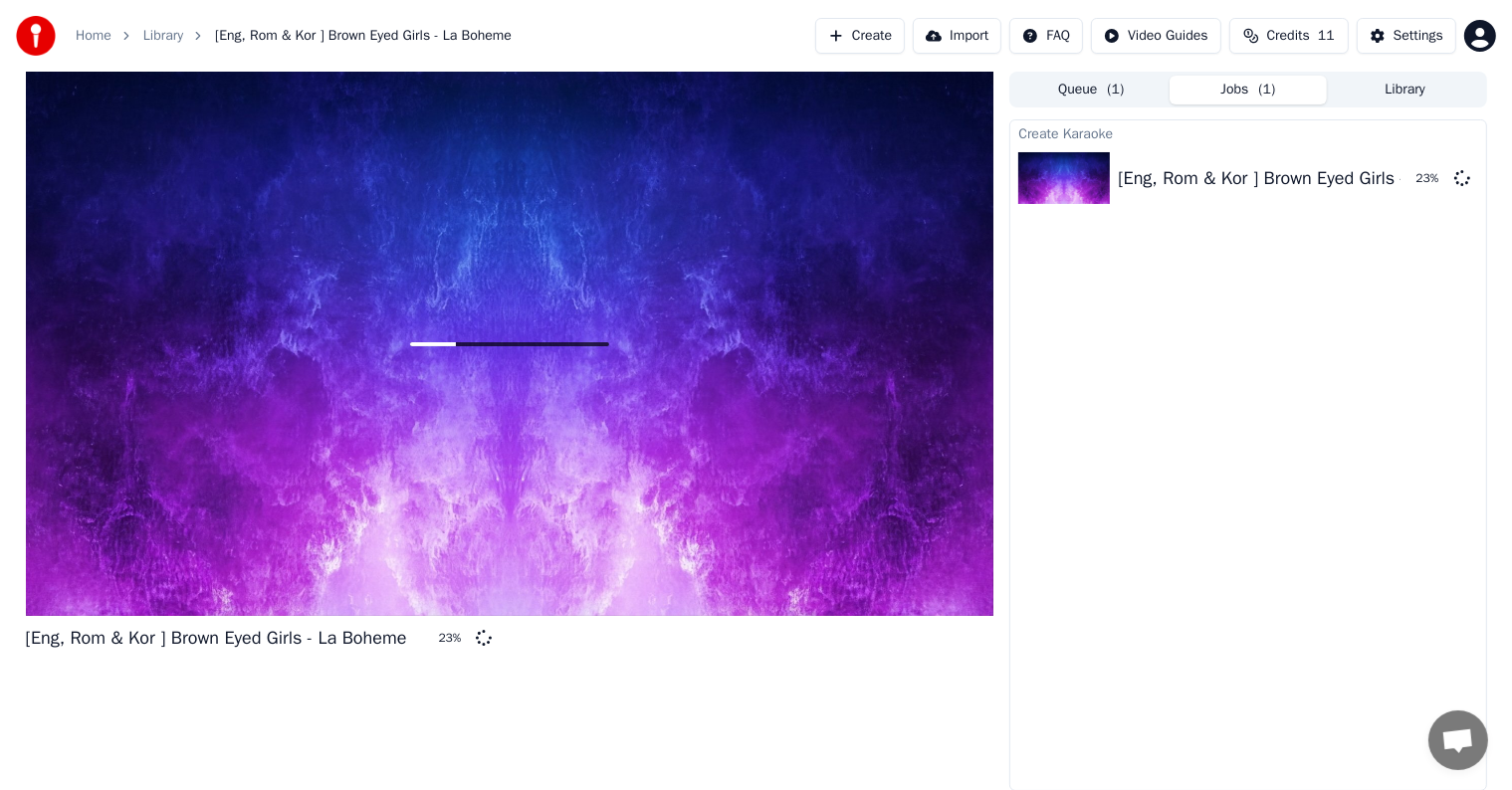 click on "[Eng, Rom & Kor ] Brown Eyed Girls - La Boheme 23 %" at bounding box center (510, 431) 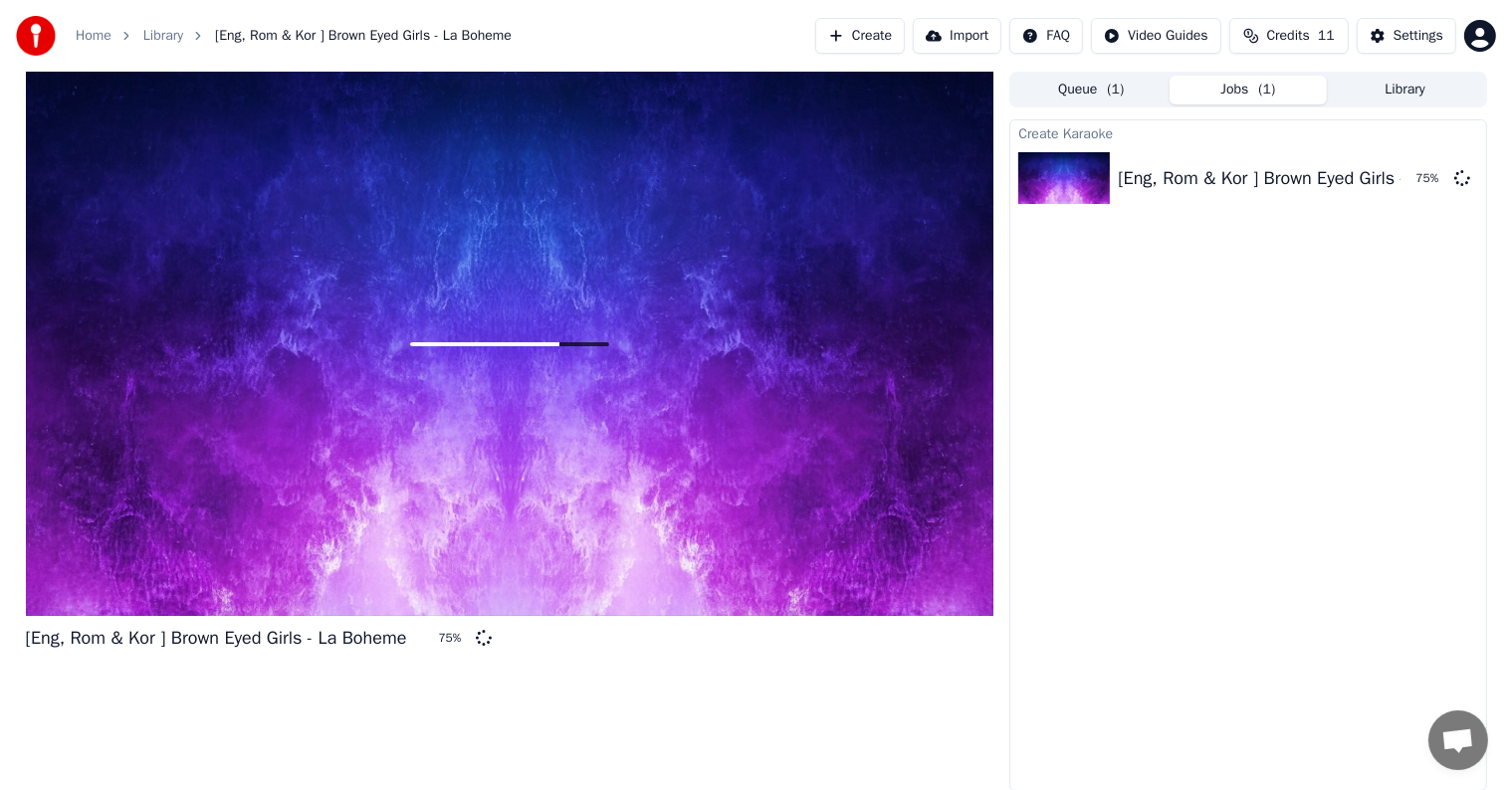 click on "[Eng, Rom & Kor ] Brown Eyed Girls - La Boheme 75 %" at bounding box center [510, 431] 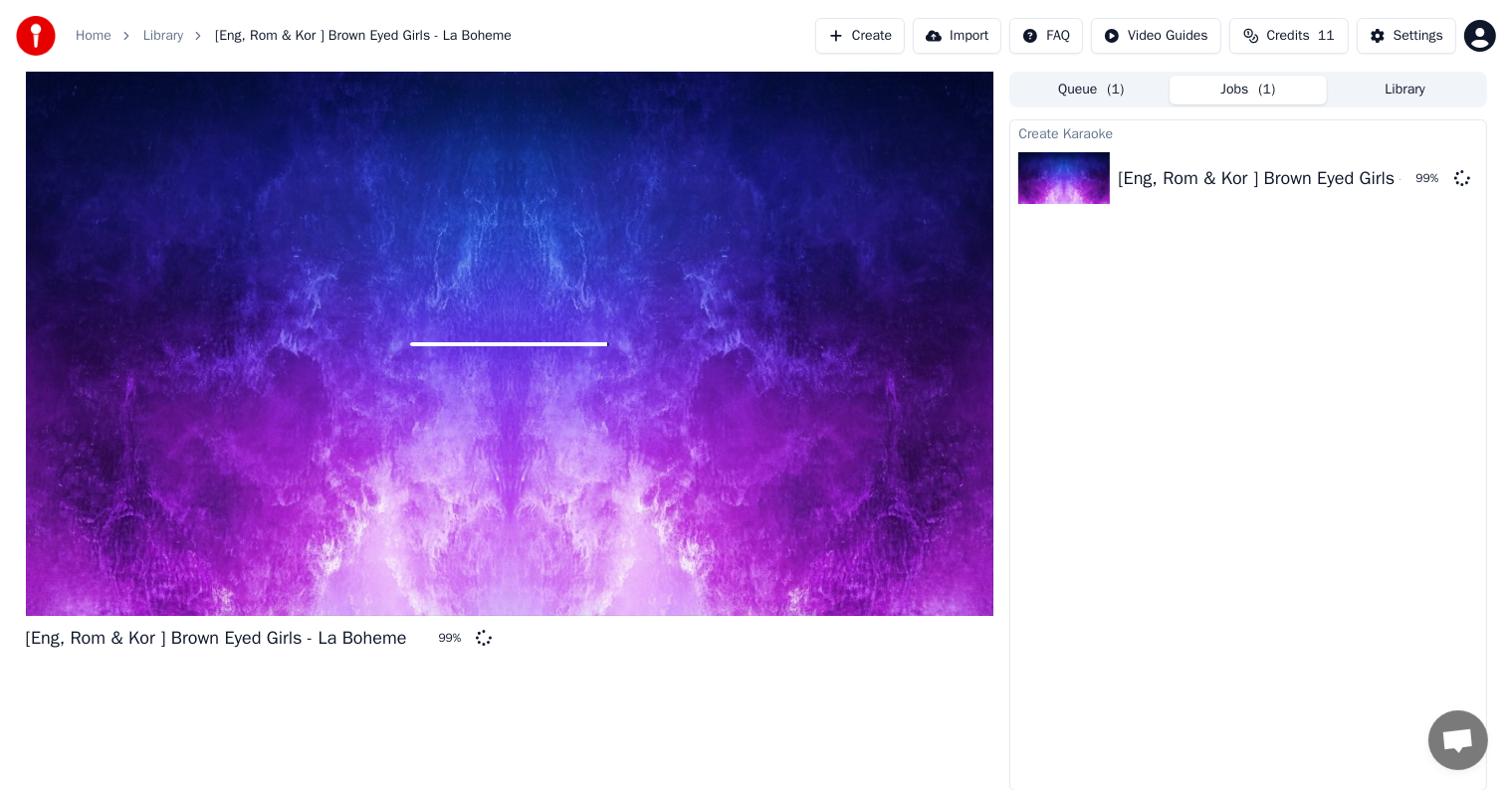 click on "[Eng, Rom & Kor ] Brown Eyed Girls - La Boheme 99 %" at bounding box center [510, 431] 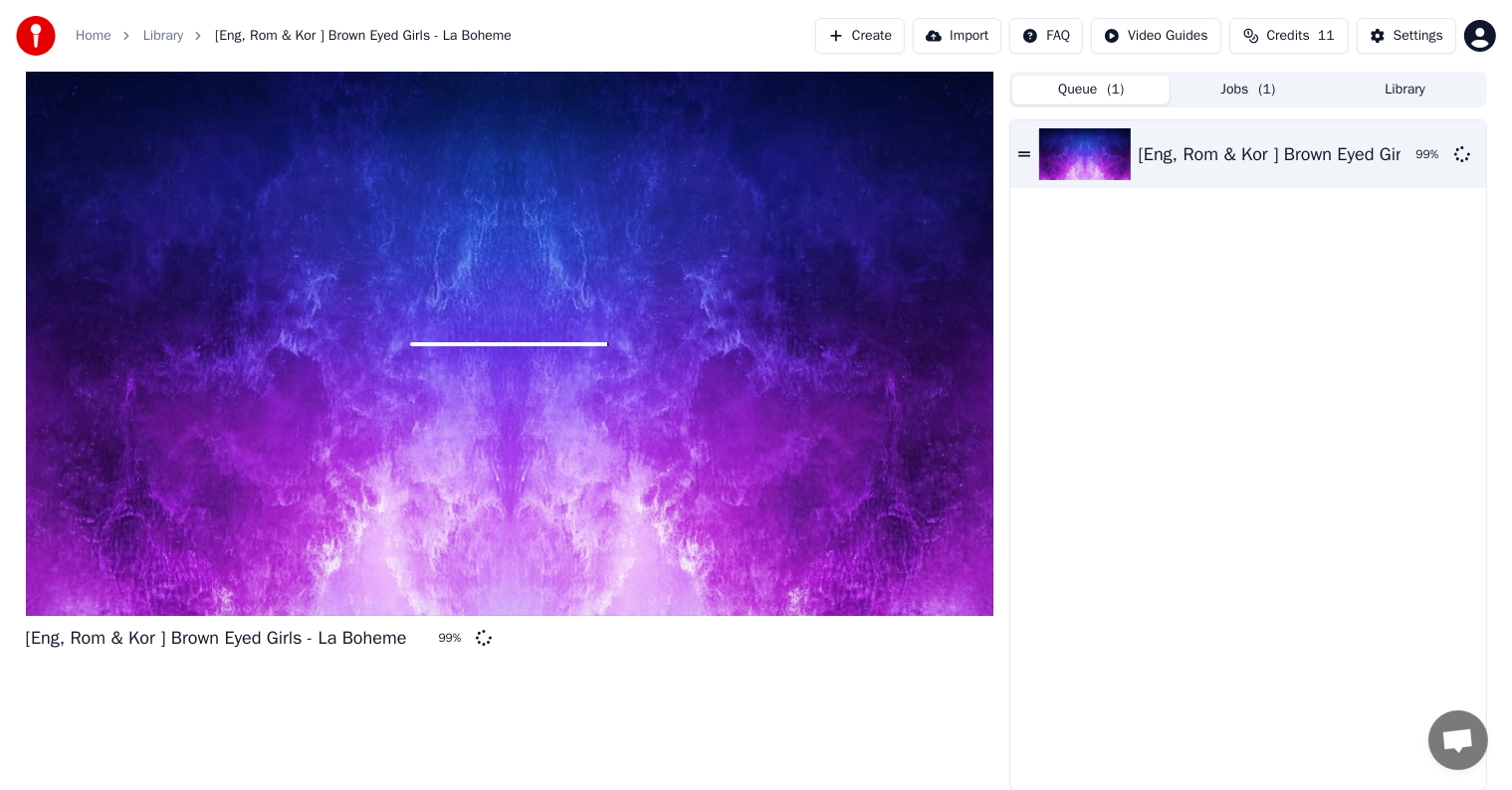 click on "Jobs ( 1 )" at bounding box center [1248, 90] 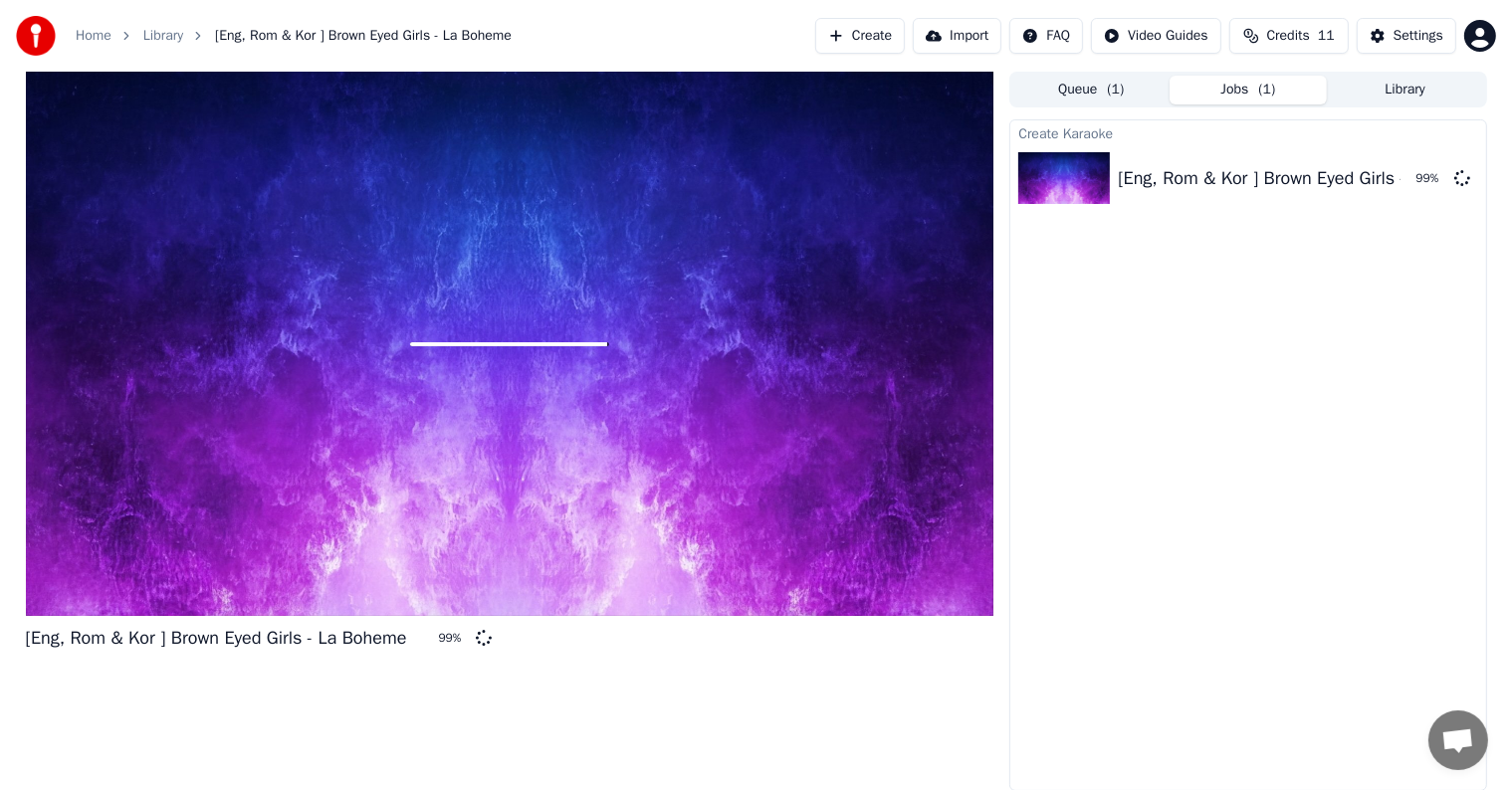 click at bounding box center (510, 343) 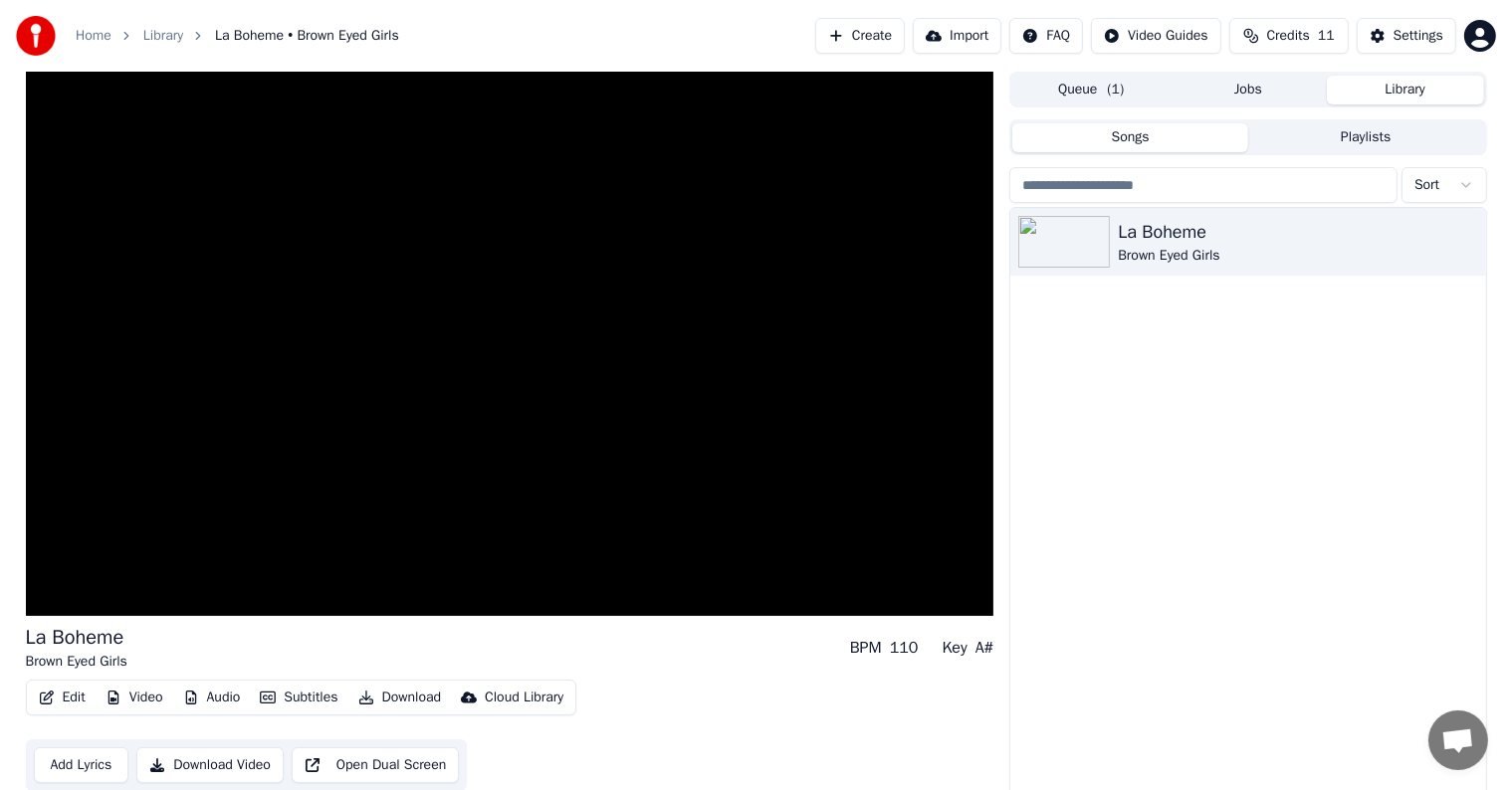 click on "La Boheme Brown Eyed Girls BPM 110 Key A#" at bounding box center [510, 648] 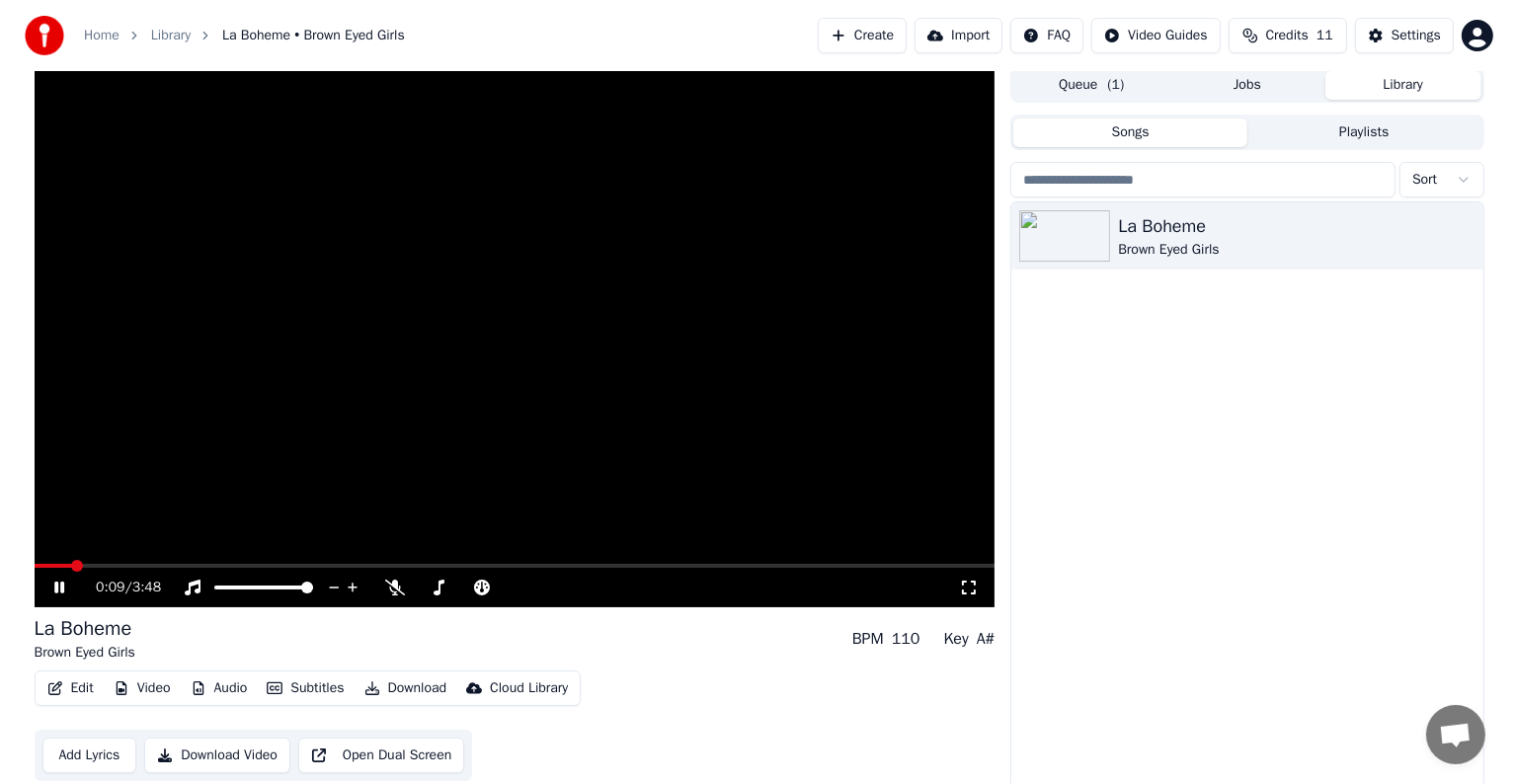 scroll, scrollTop: 9, scrollLeft: 0, axis: vertical 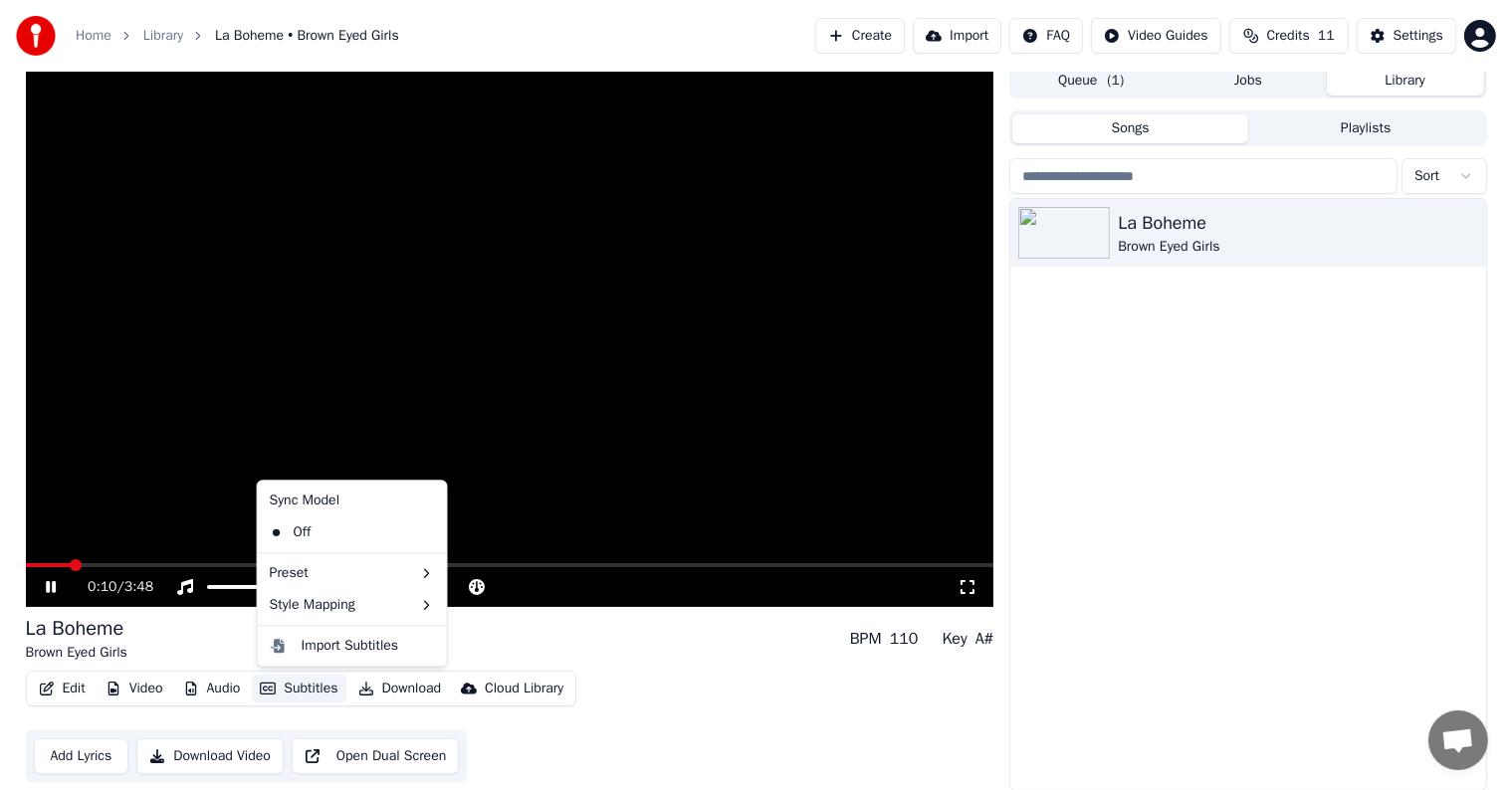 click on "Subtitles" at bounding box center (299, 689) 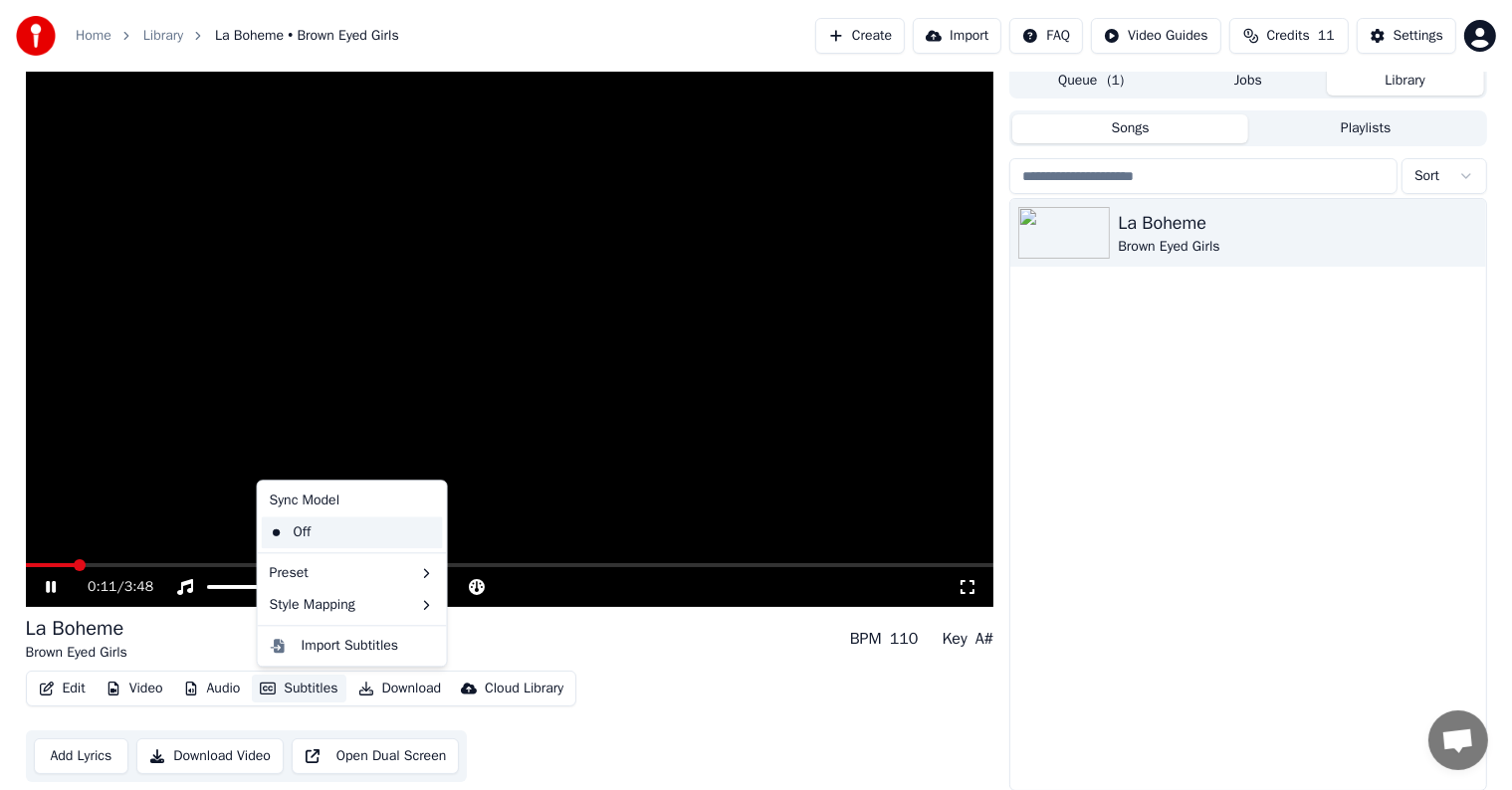 click on "Off" at bounding box center [352, 532] 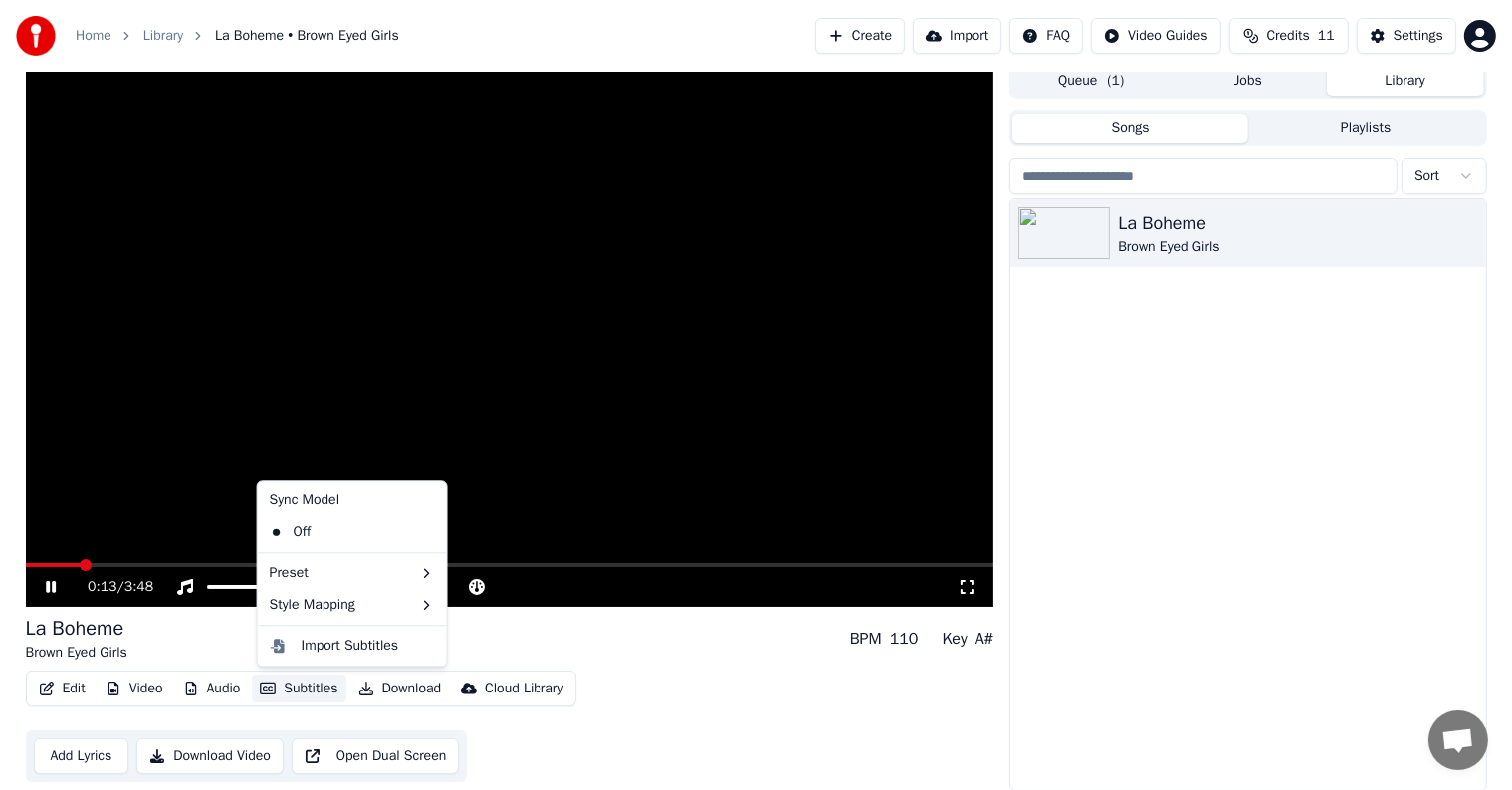 click on "Subtitles" at bounding box center [299, 689] 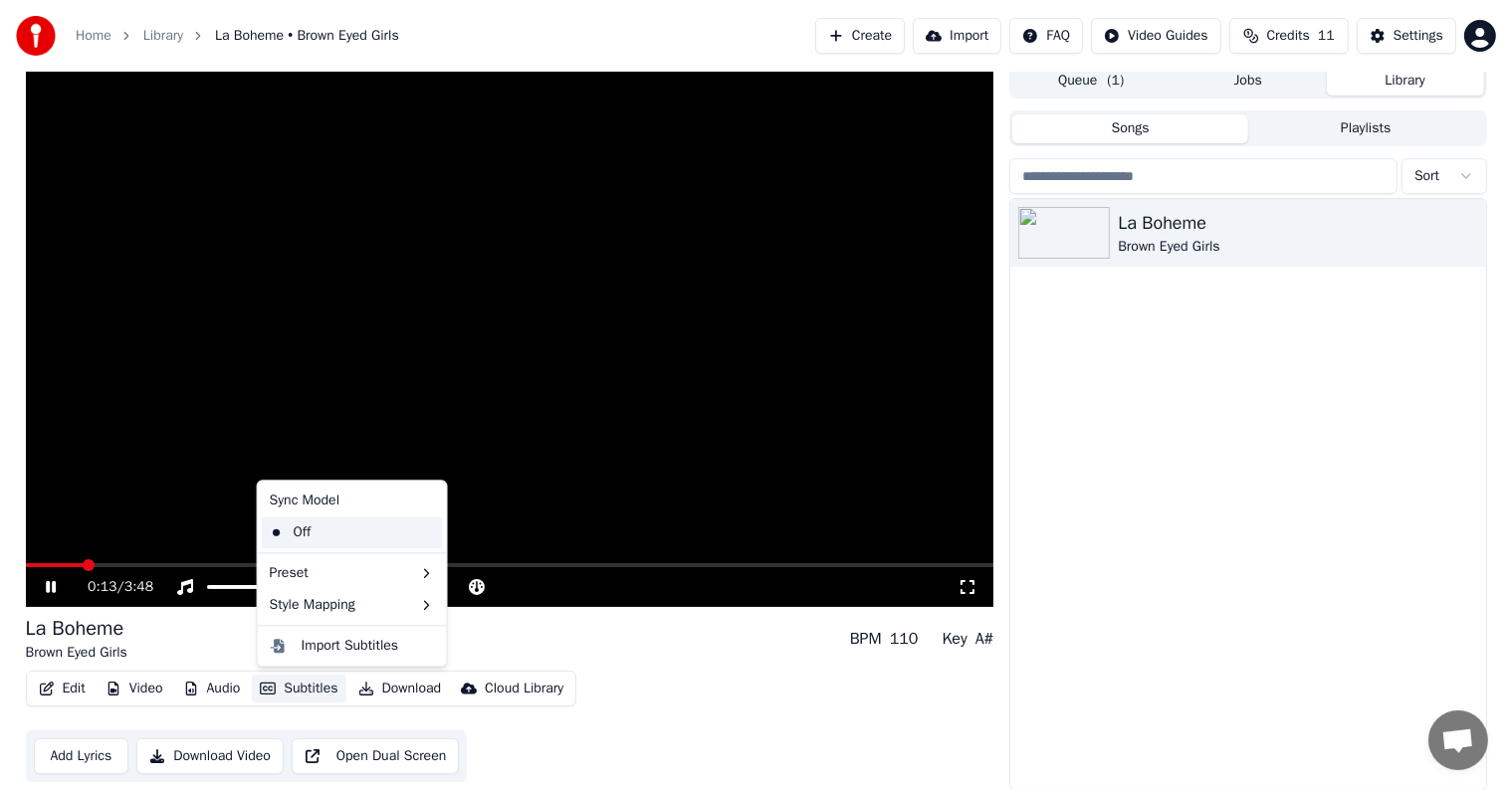 click on "Off" at bounding box center [352, 532] 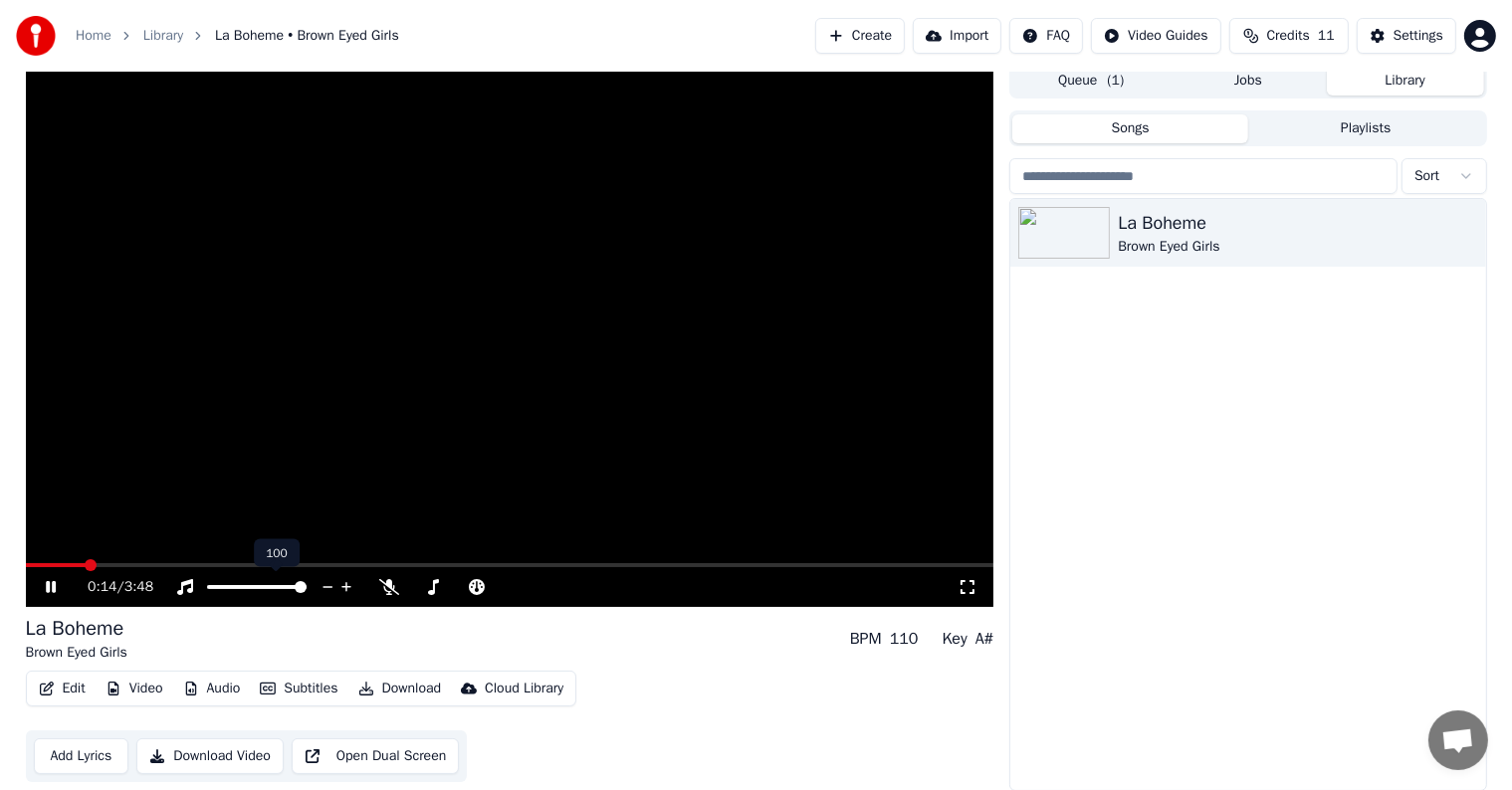 click on "Subtitles" at bounding box center [299, 689] 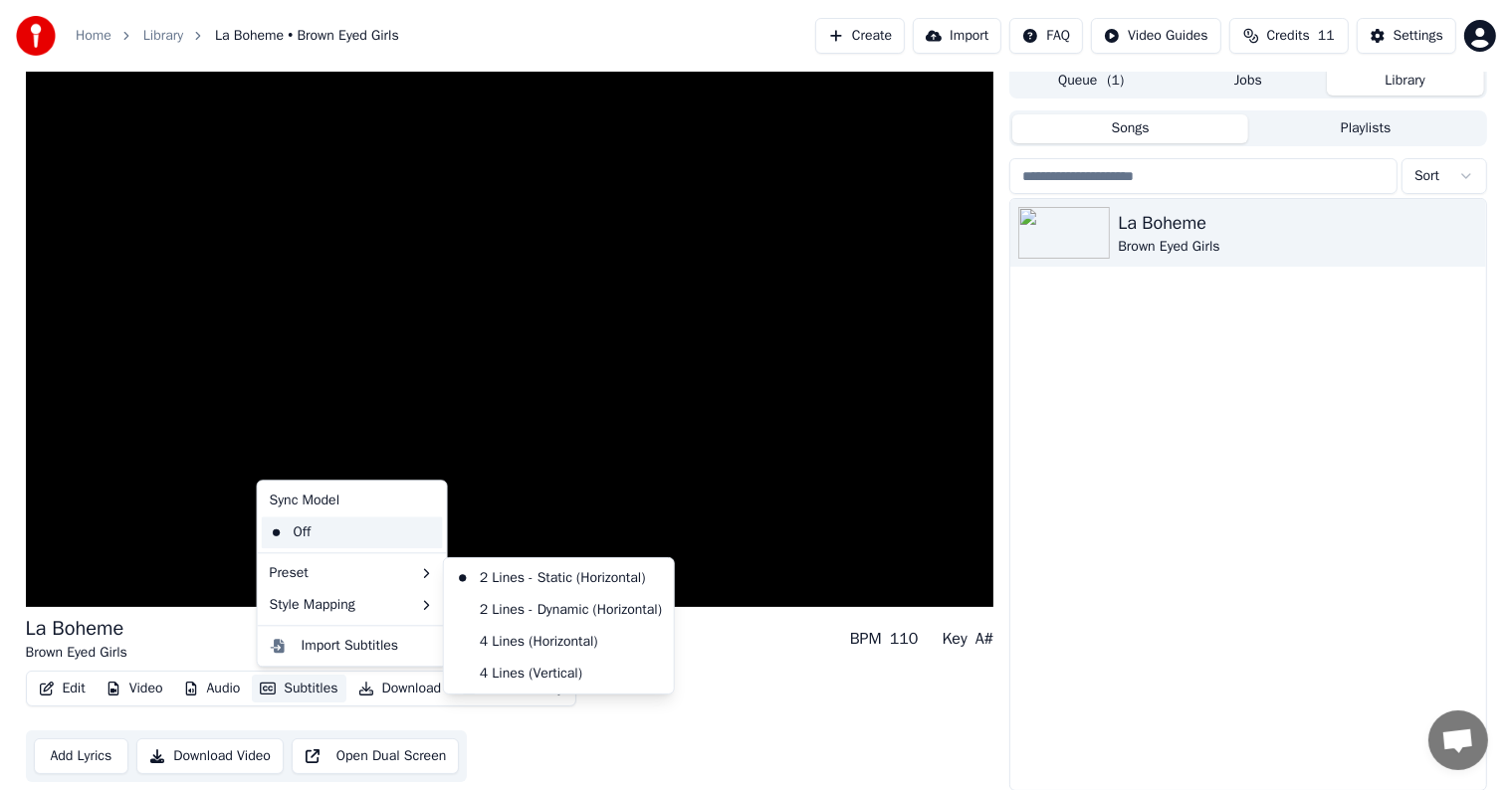 click on "Off" at bounding box center (352, 532) 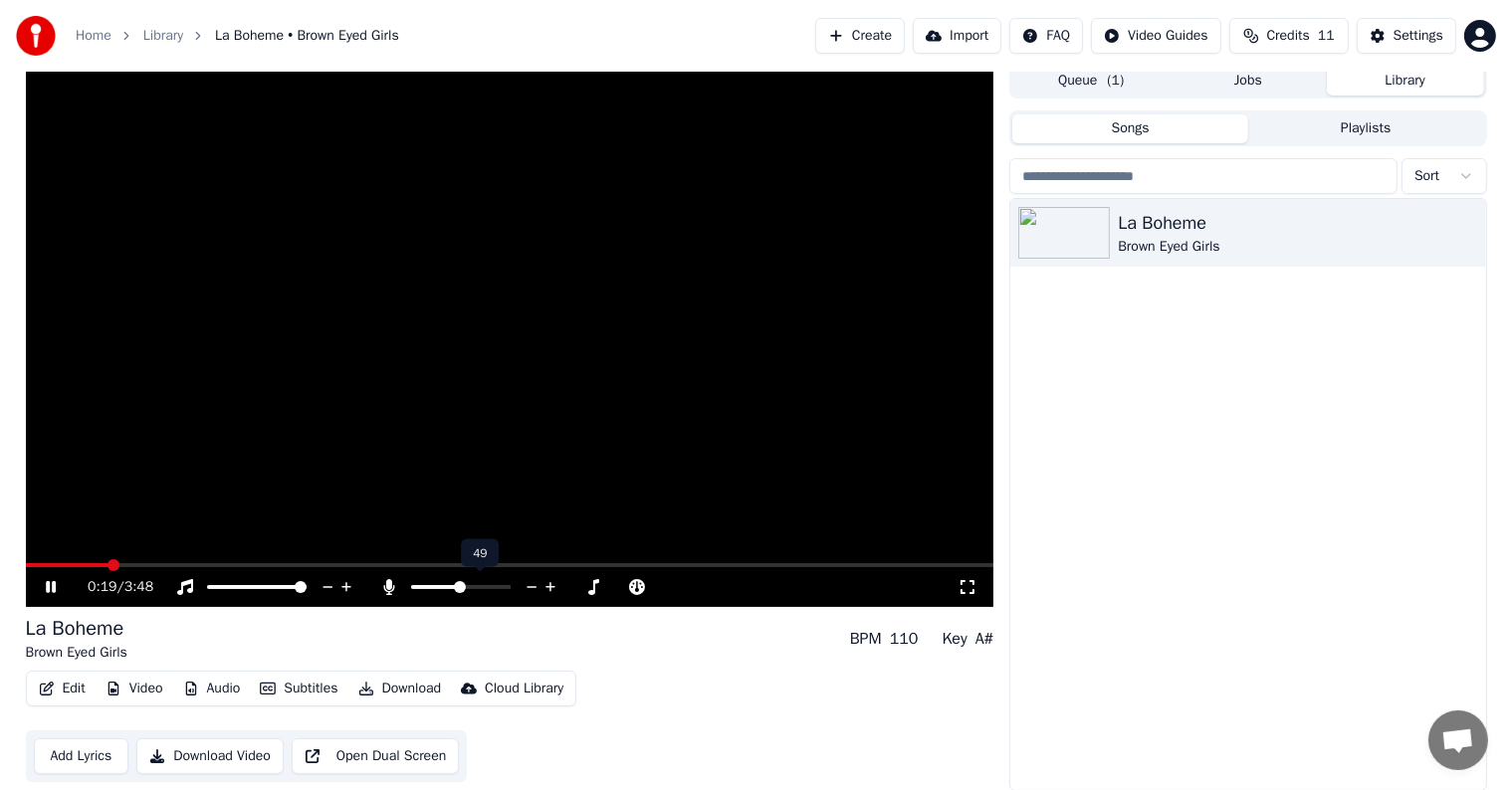 click at bounding box center (460, 587) 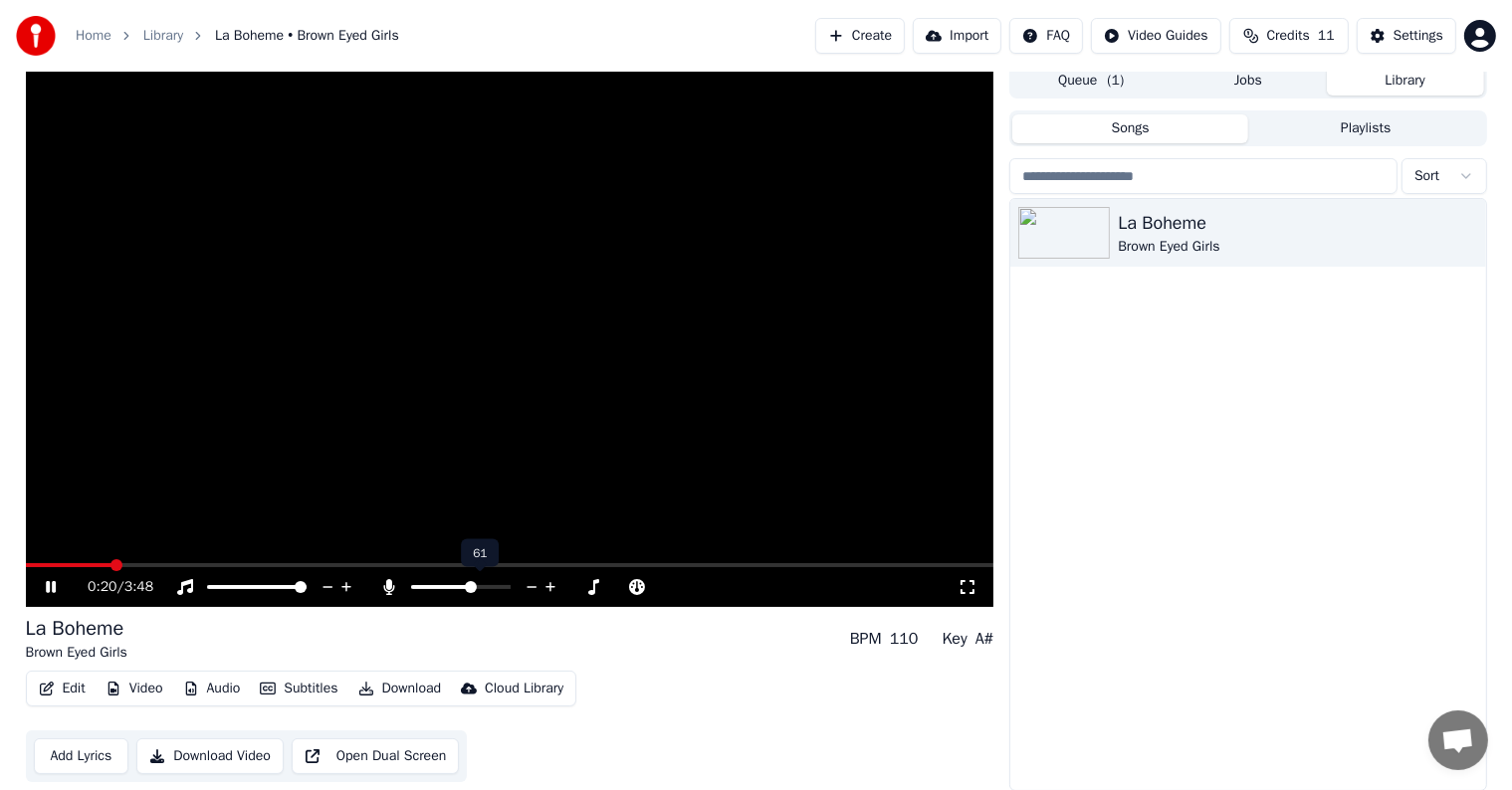 click at bounding box center (471, 587) 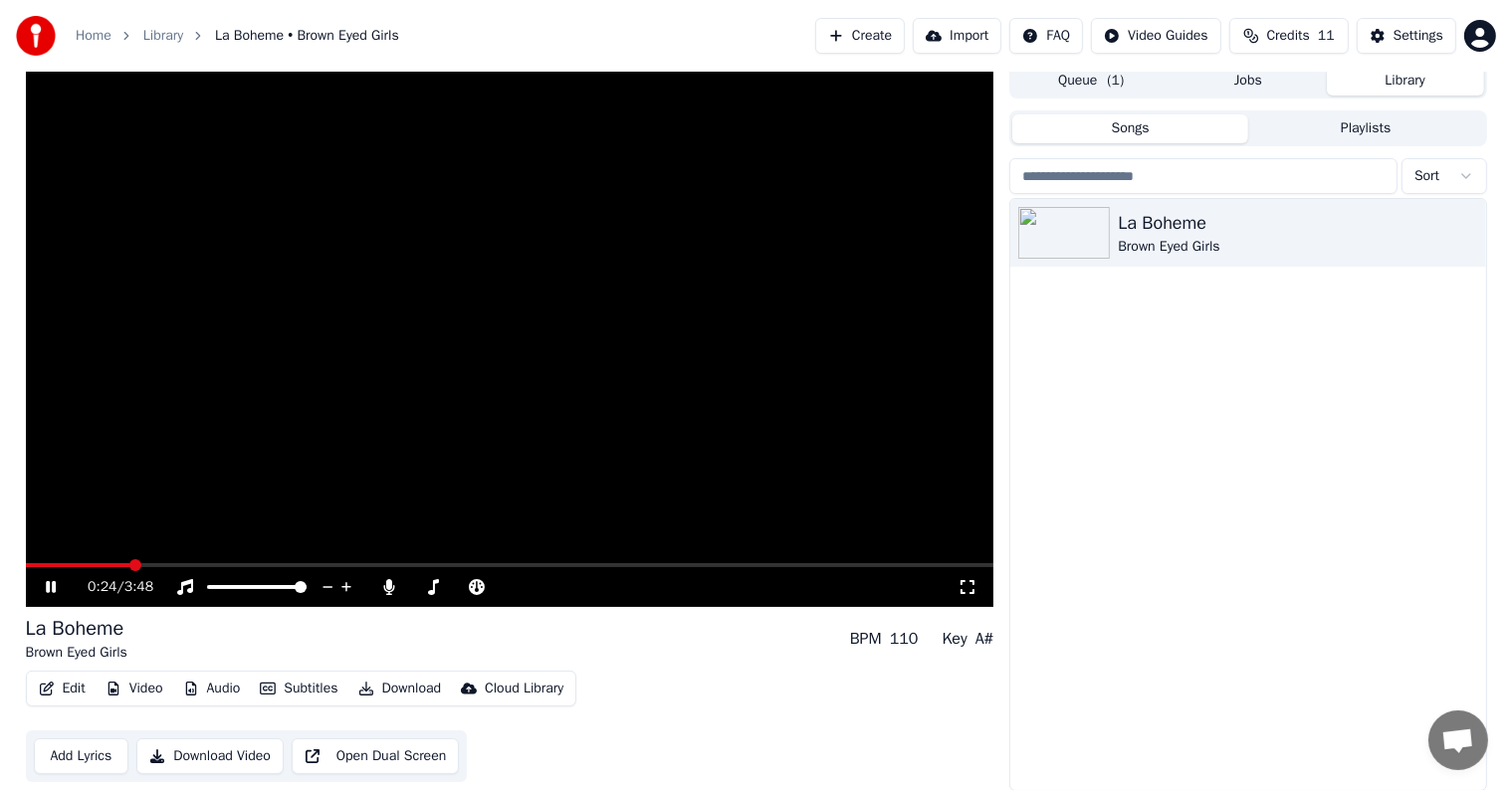 drag, startPoint x: 115, startPoint y: 558, endPoint x: 84, endPoint y: 560, distance: 31.06445 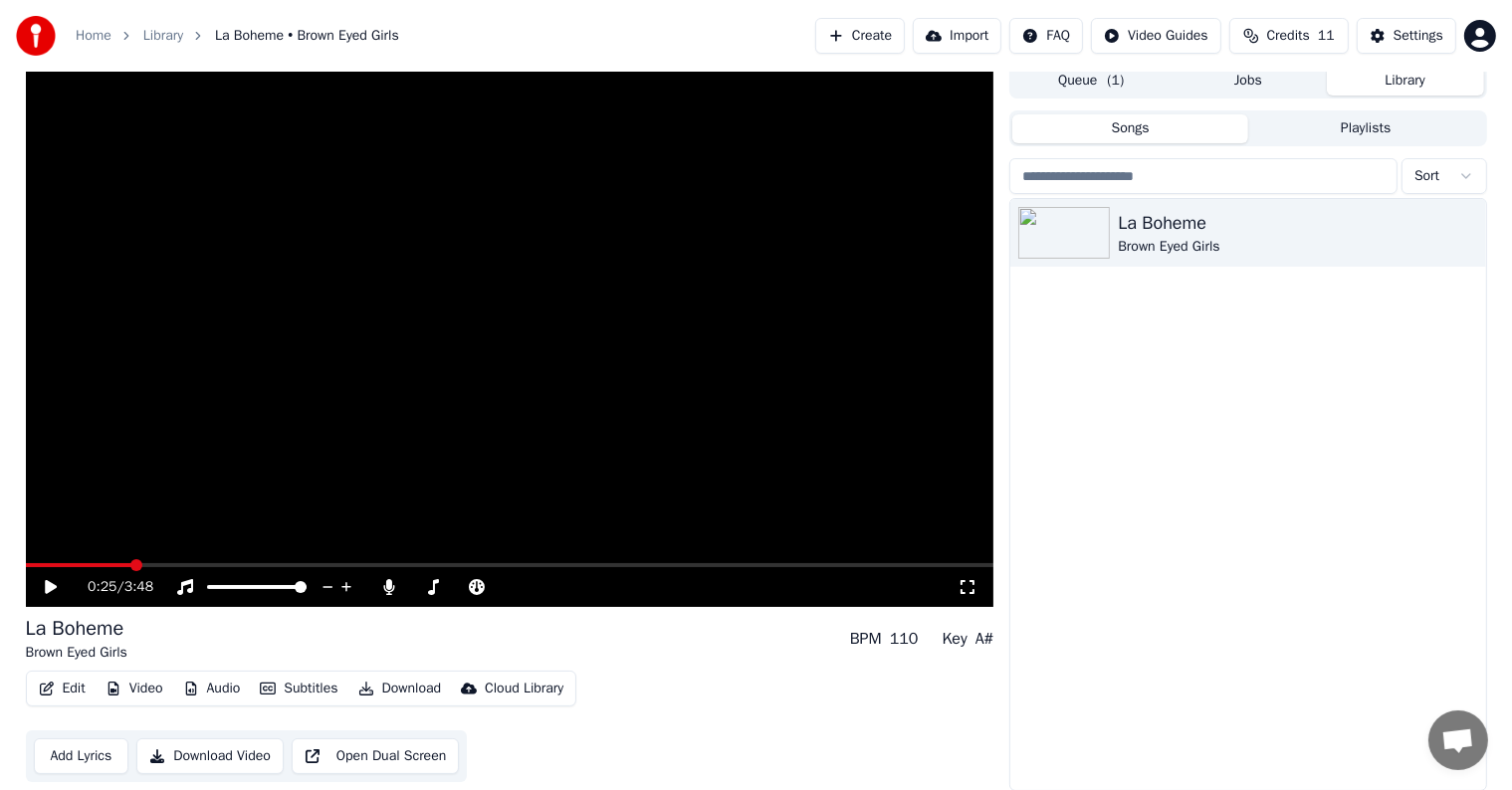 click on "Video" at bounding box center [134, 689] 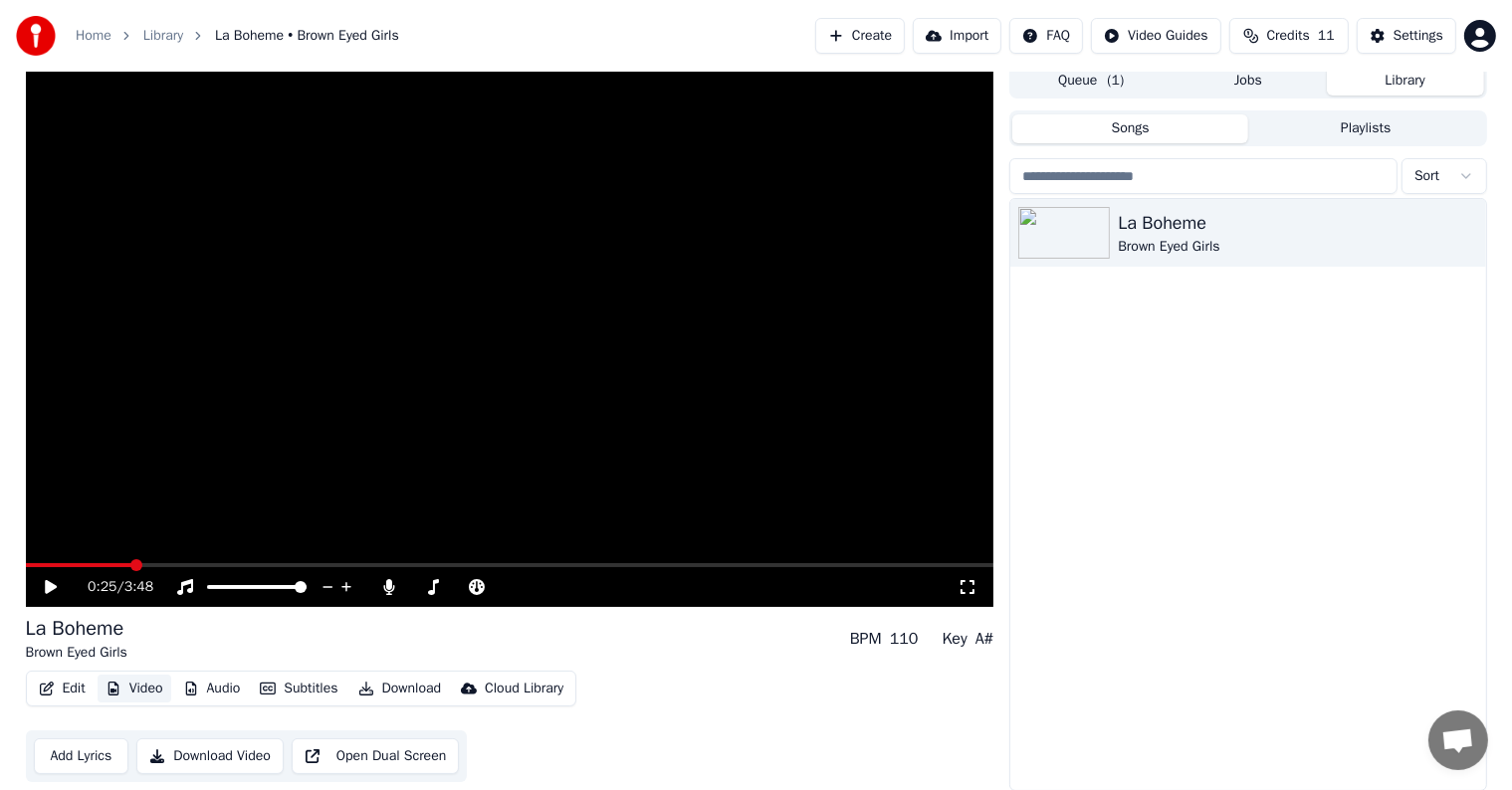 click on "Video" at bounding box center (134, 689) 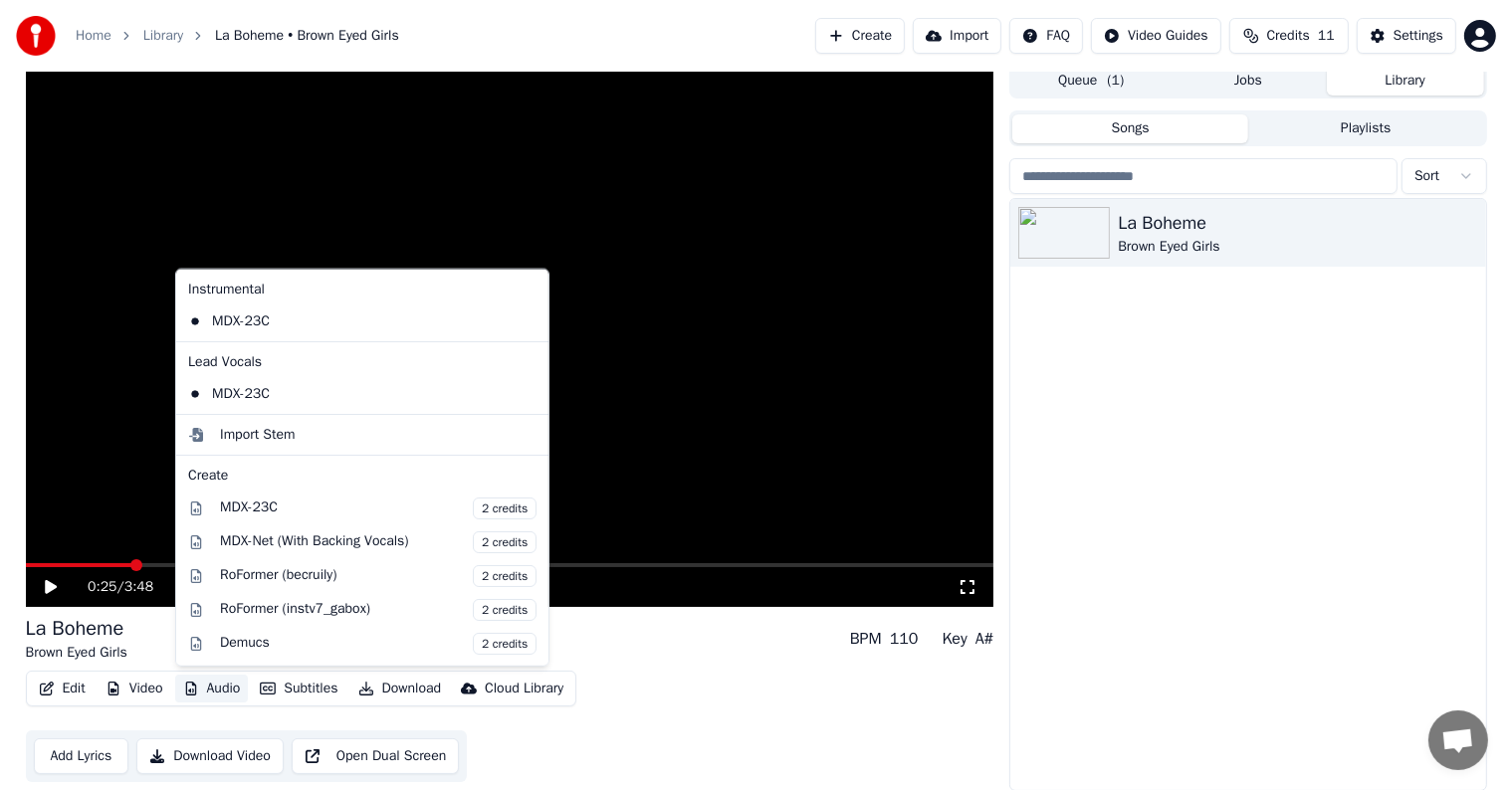 click on "Audio" at bounding box center (212, 689) 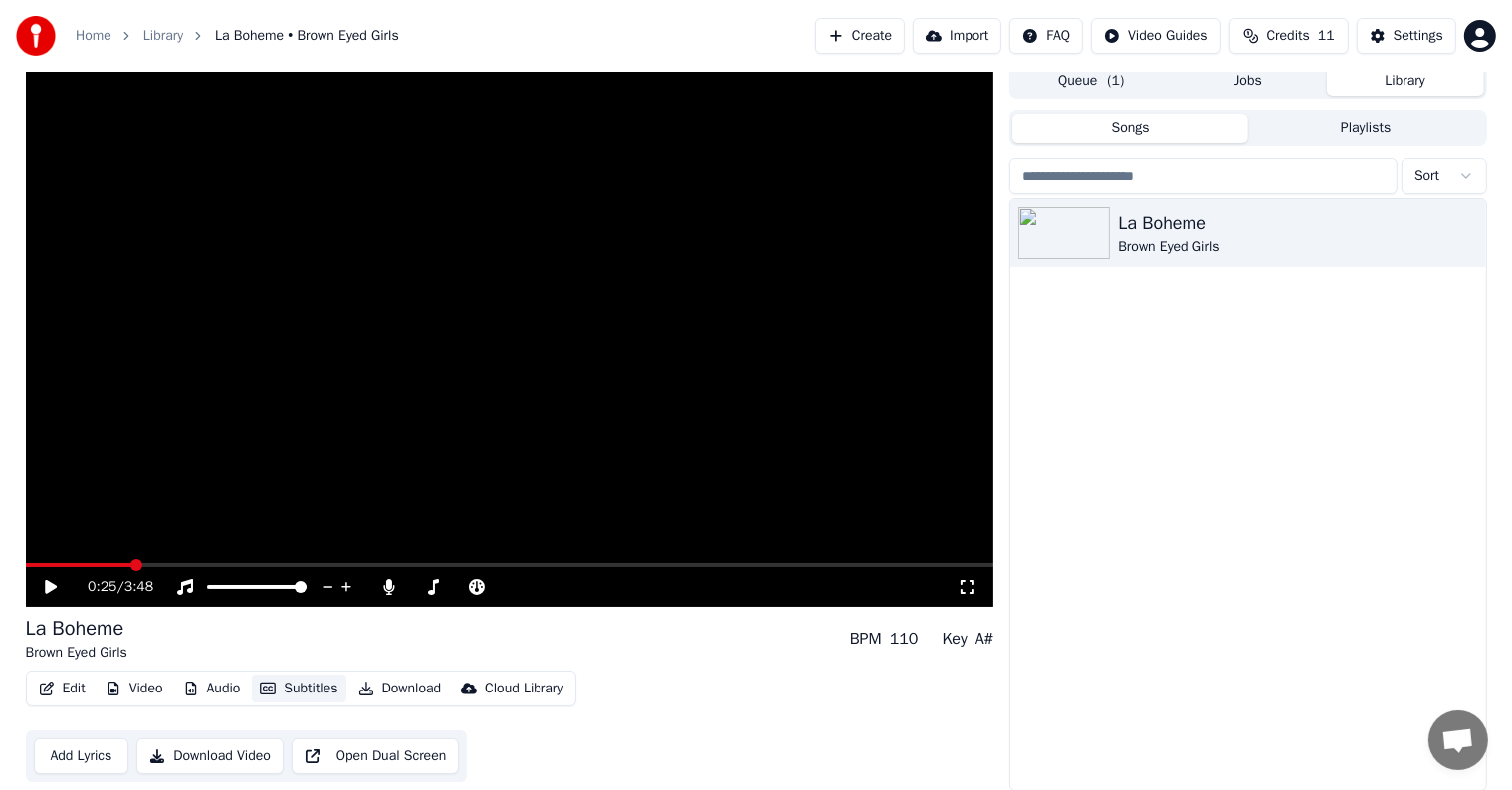 click 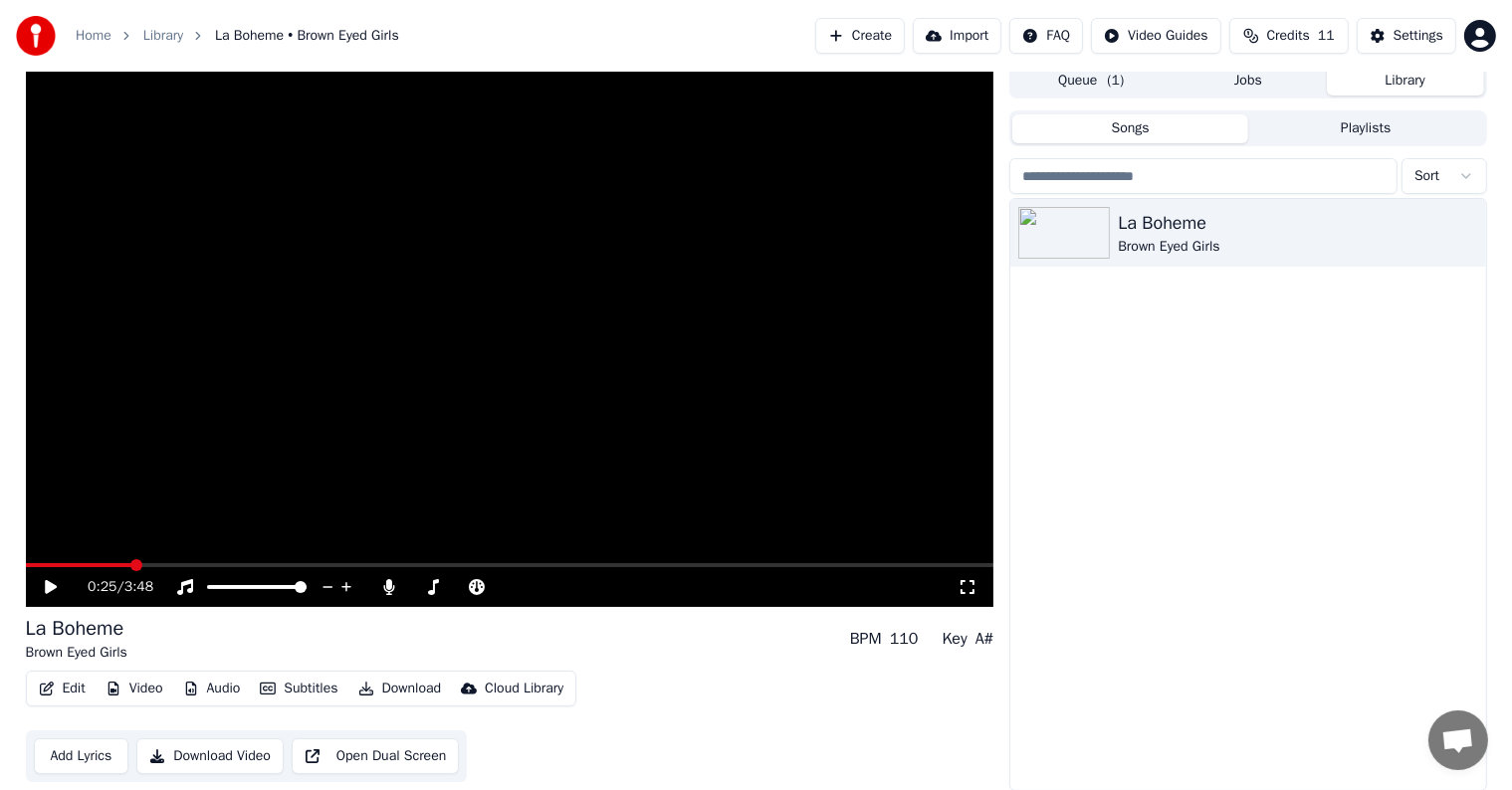 click 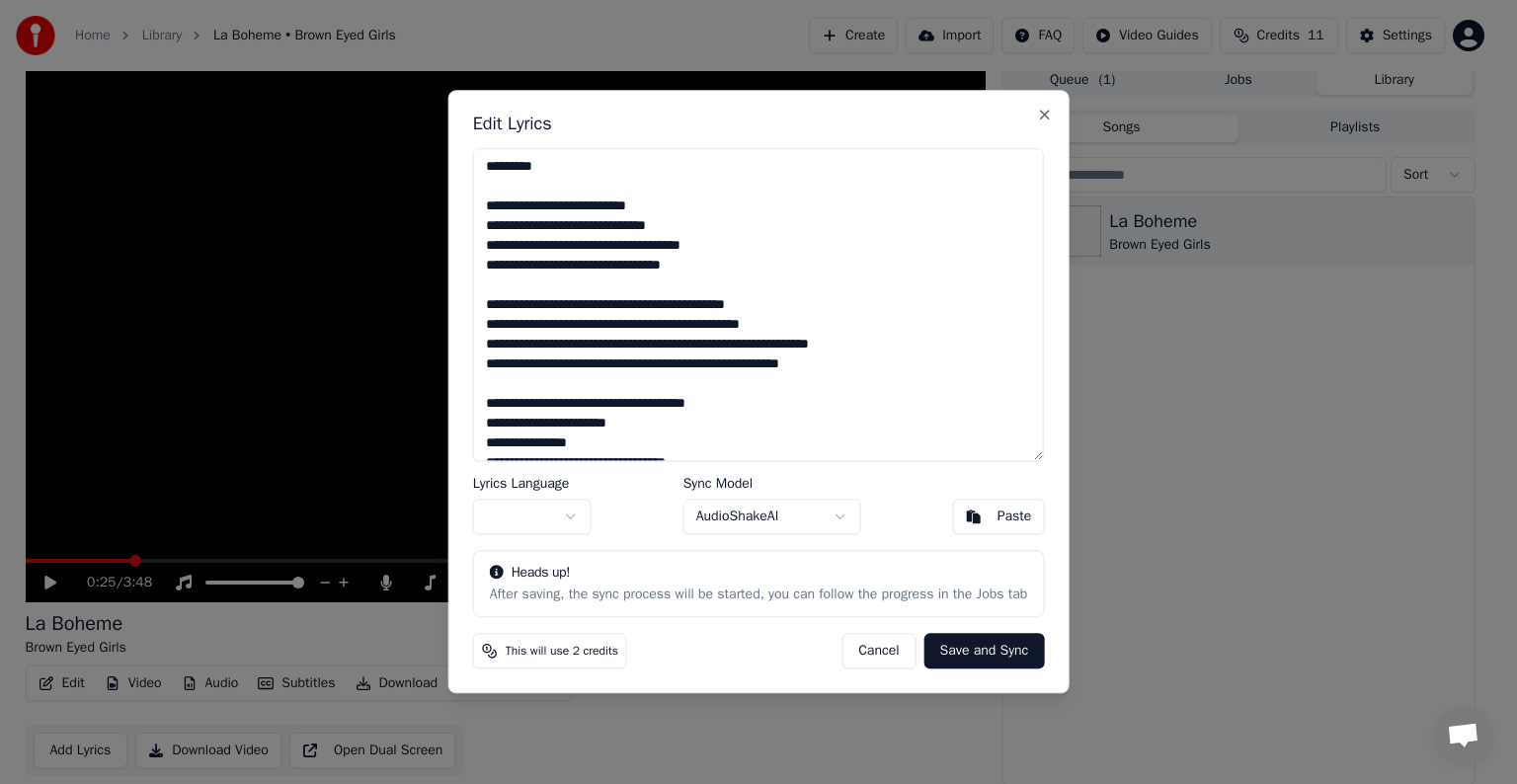 click on "Save and Sync" at bounding box center [985, 652] 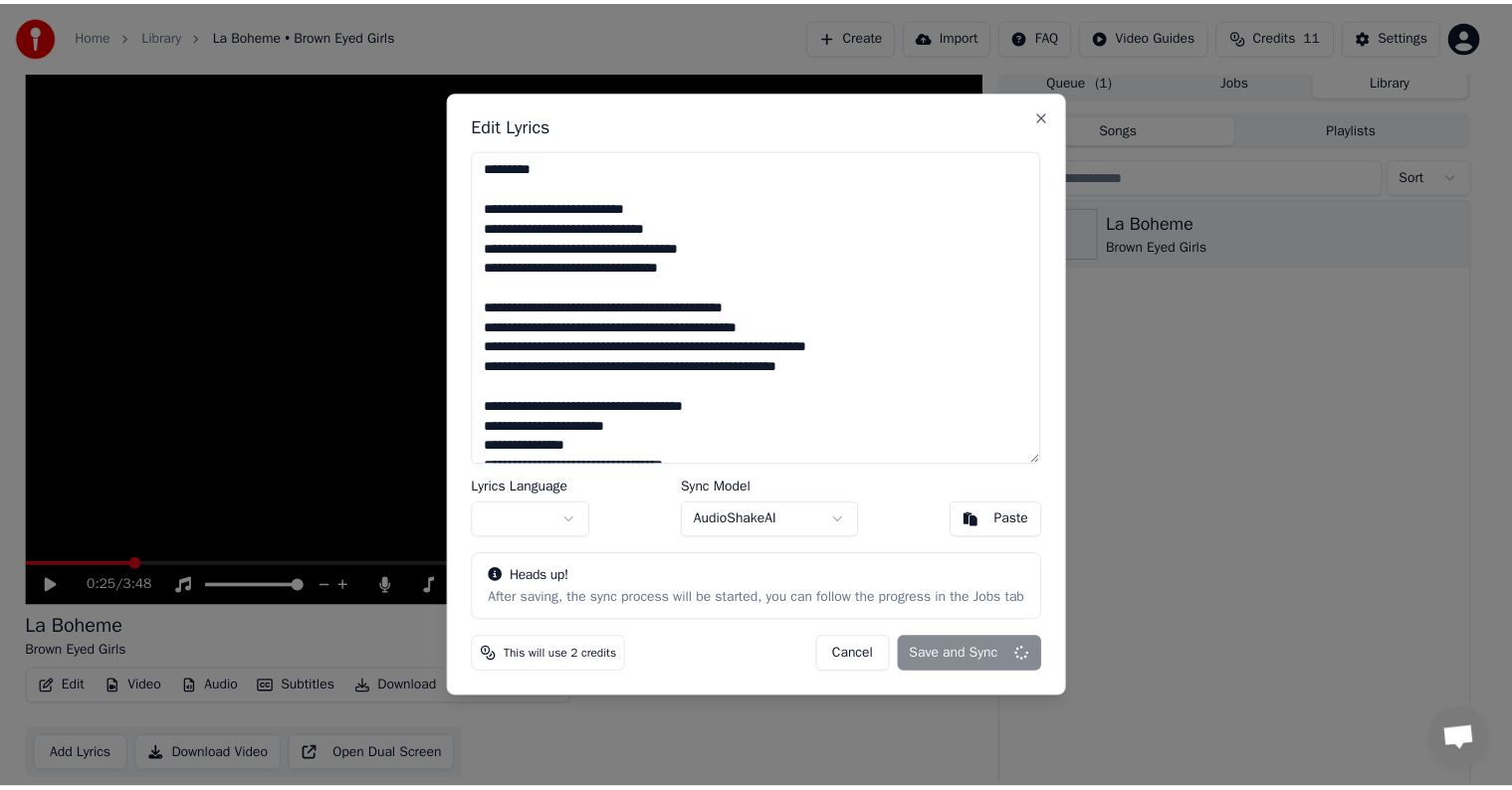 scroll, scrollTop: 1, scrollLeft: 0, axis: vertical 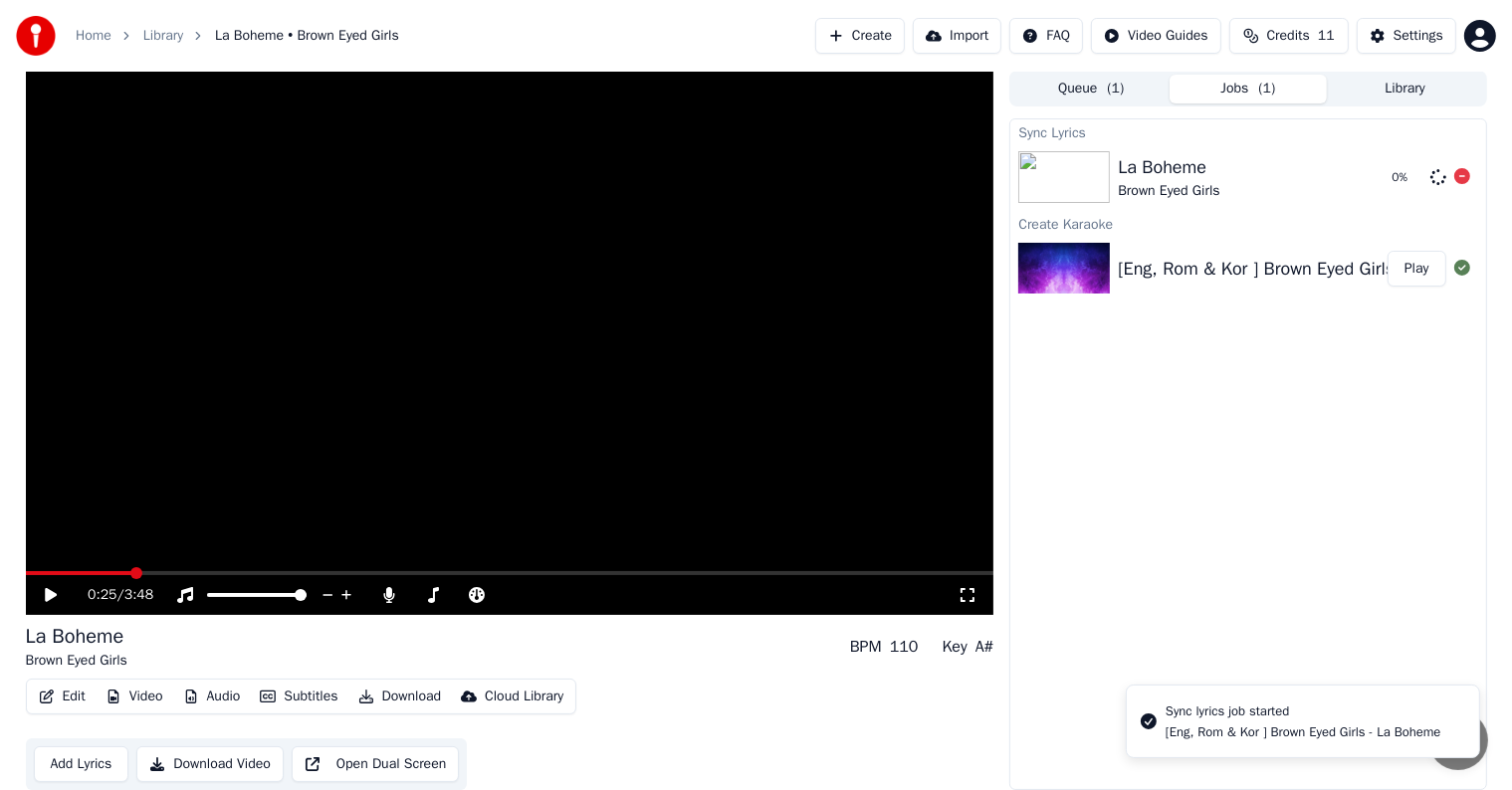 click on "La Boheme" at bounding box center [1169, 167] 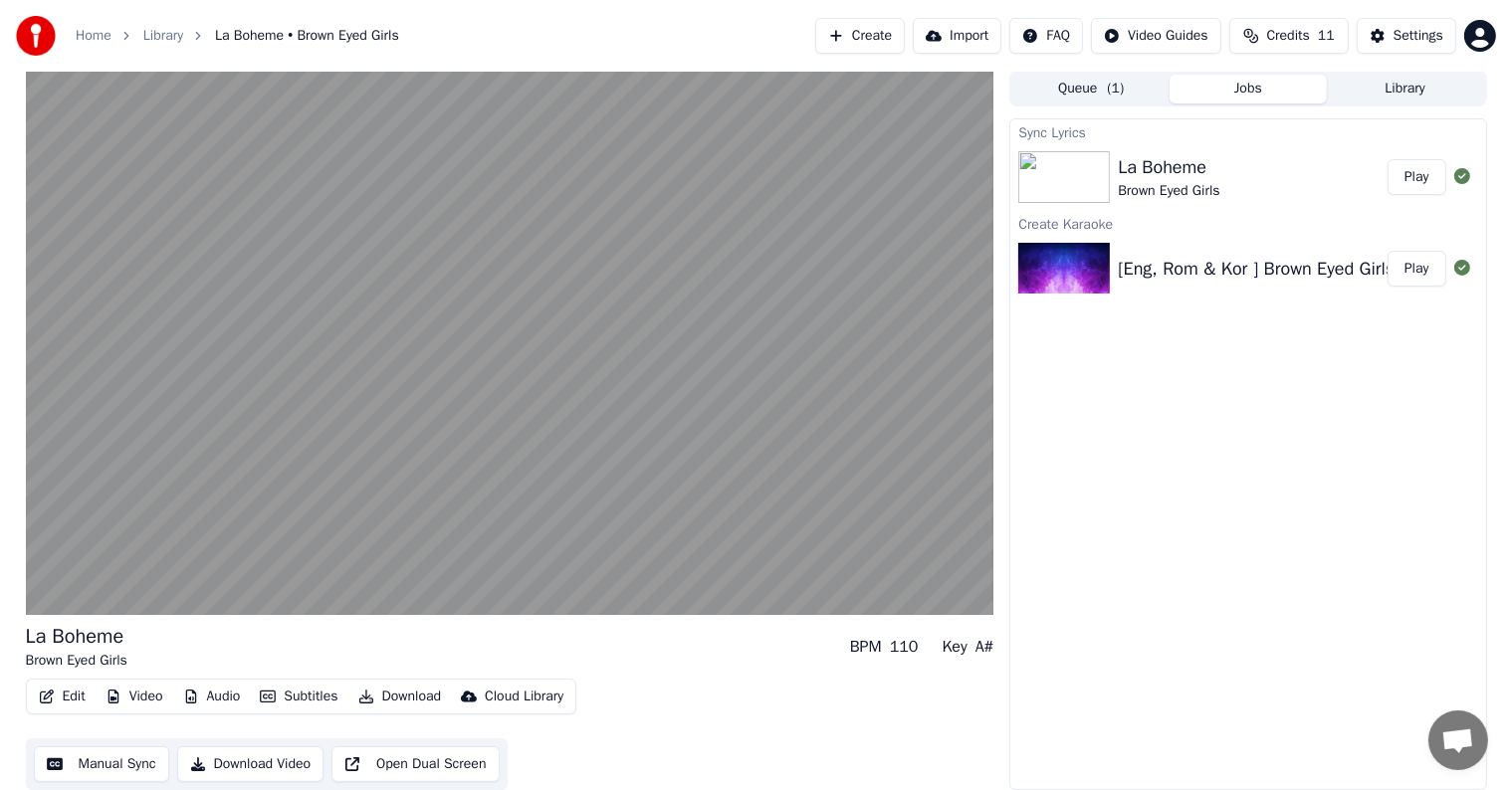 click on "Edit Video Audio Subtitles Download Cloud Library Manual Sync Download Video Open Dual Screen" at bounding box center (510, 734) 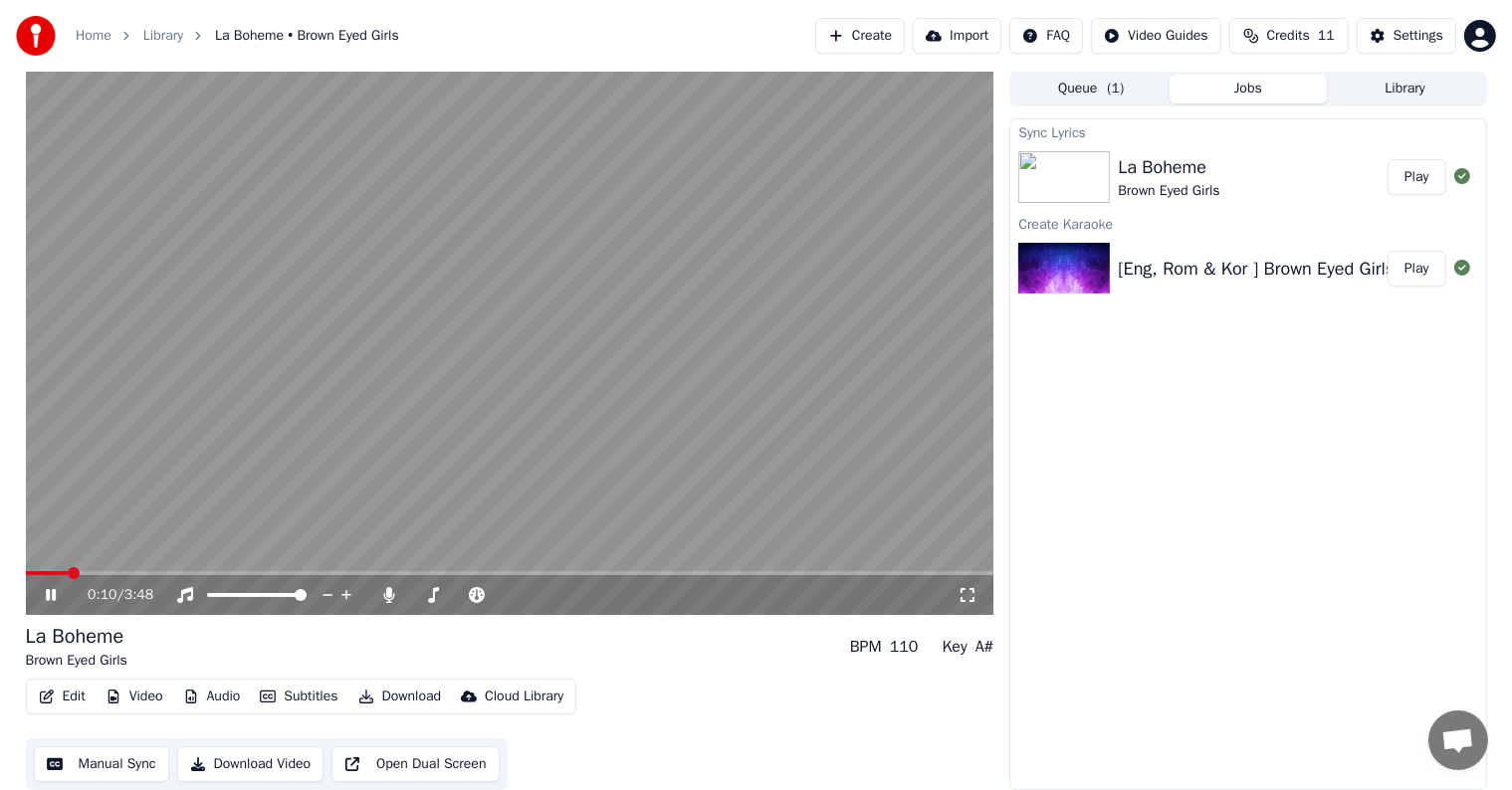 click at bounding box center [47, 573] 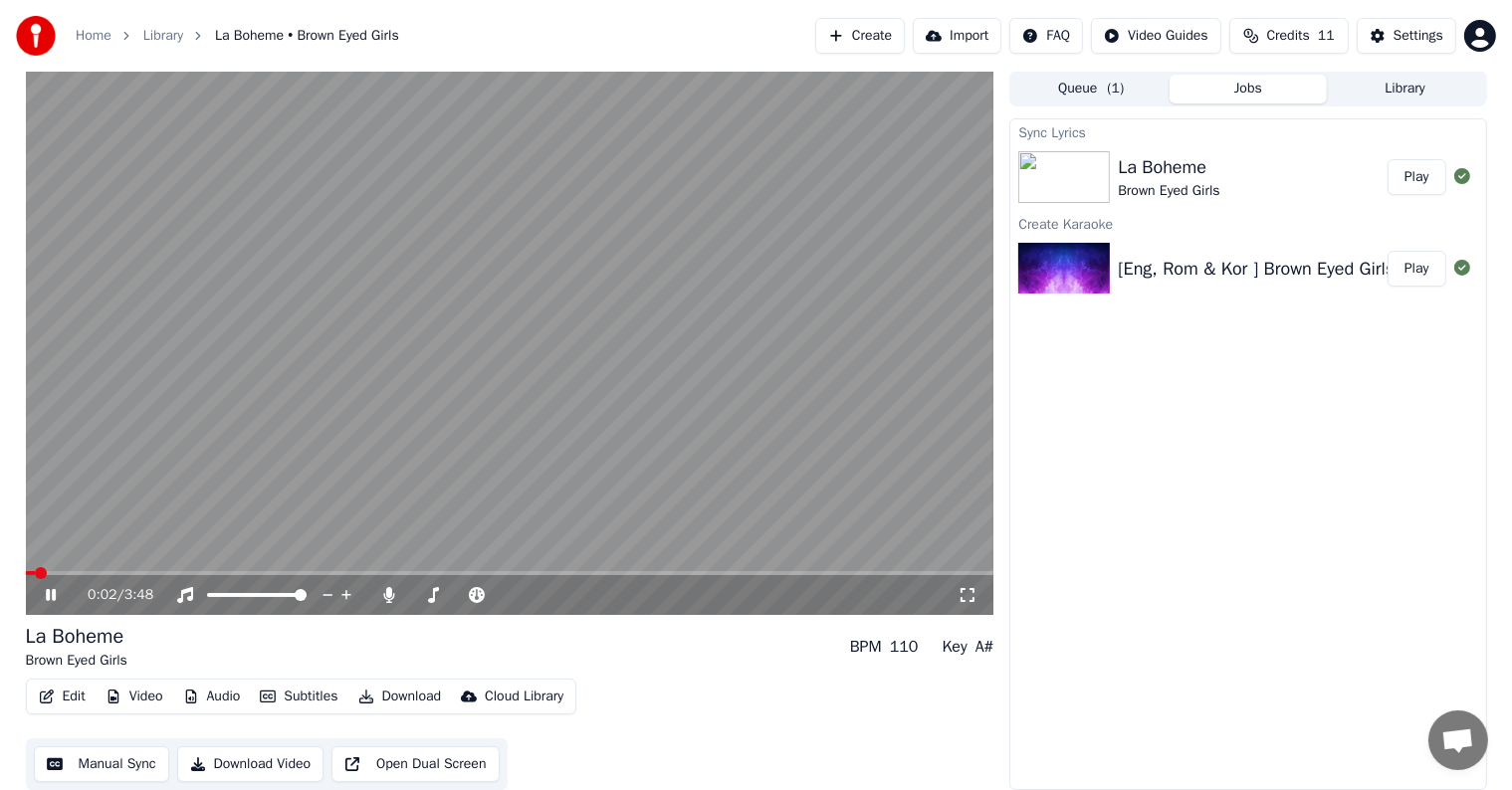 click at bounding box center [510, 573] 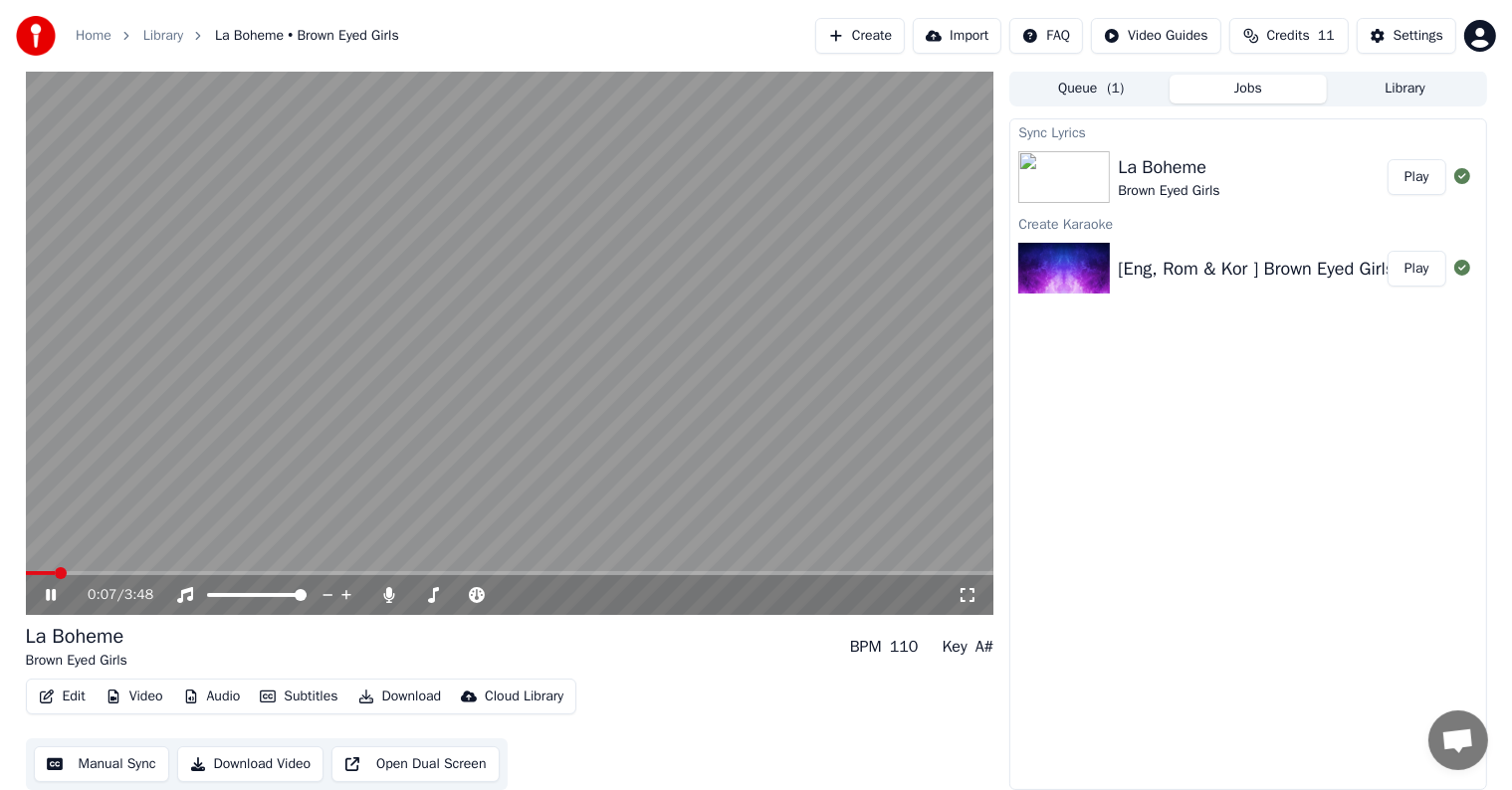 click on "0:07  /  3:48" at bounding box center [510, 595] 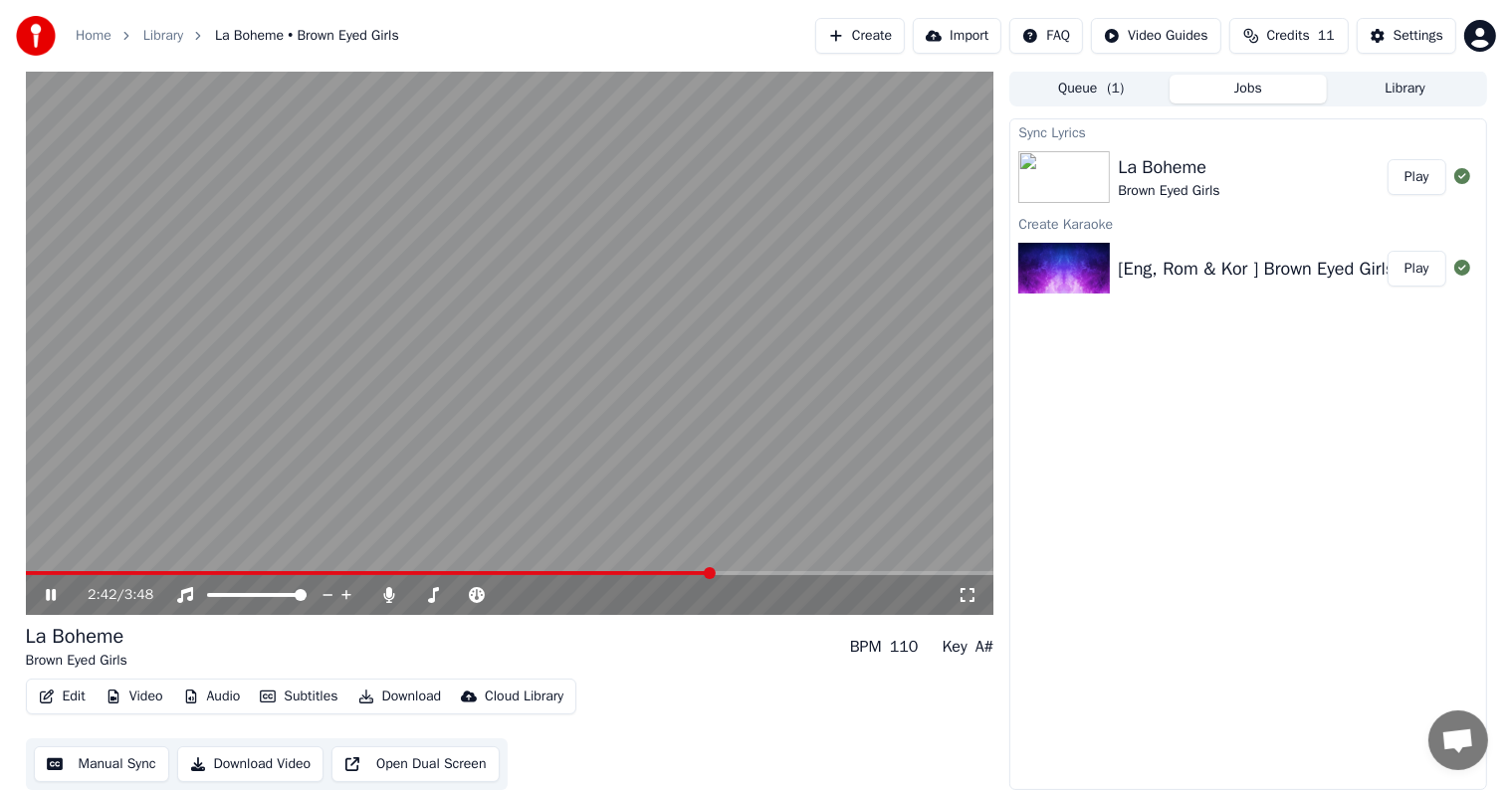 click at bounding box center (510, 573) 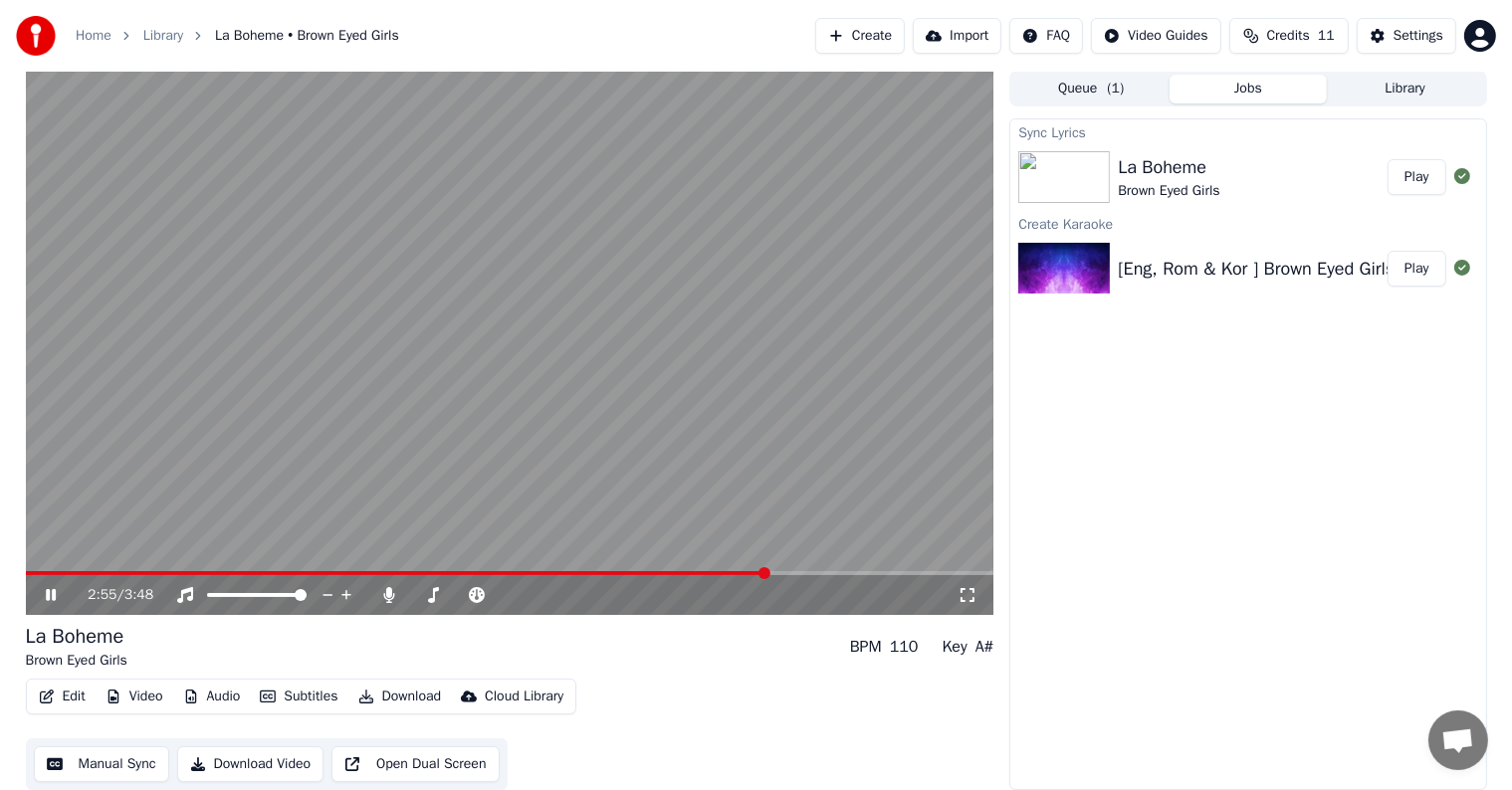 click at bounding box center [510, 573] 